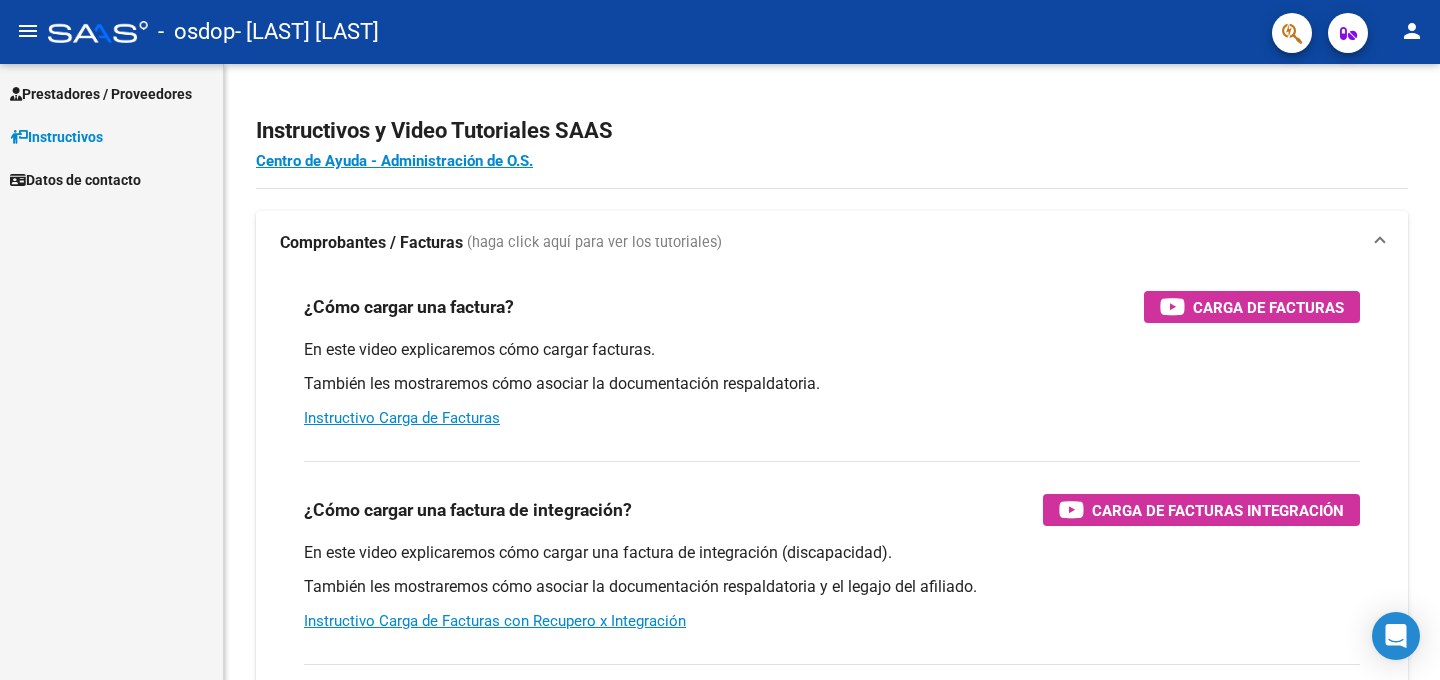 scroll, scrollTop: 0, scrollLeft: 0, axis: both 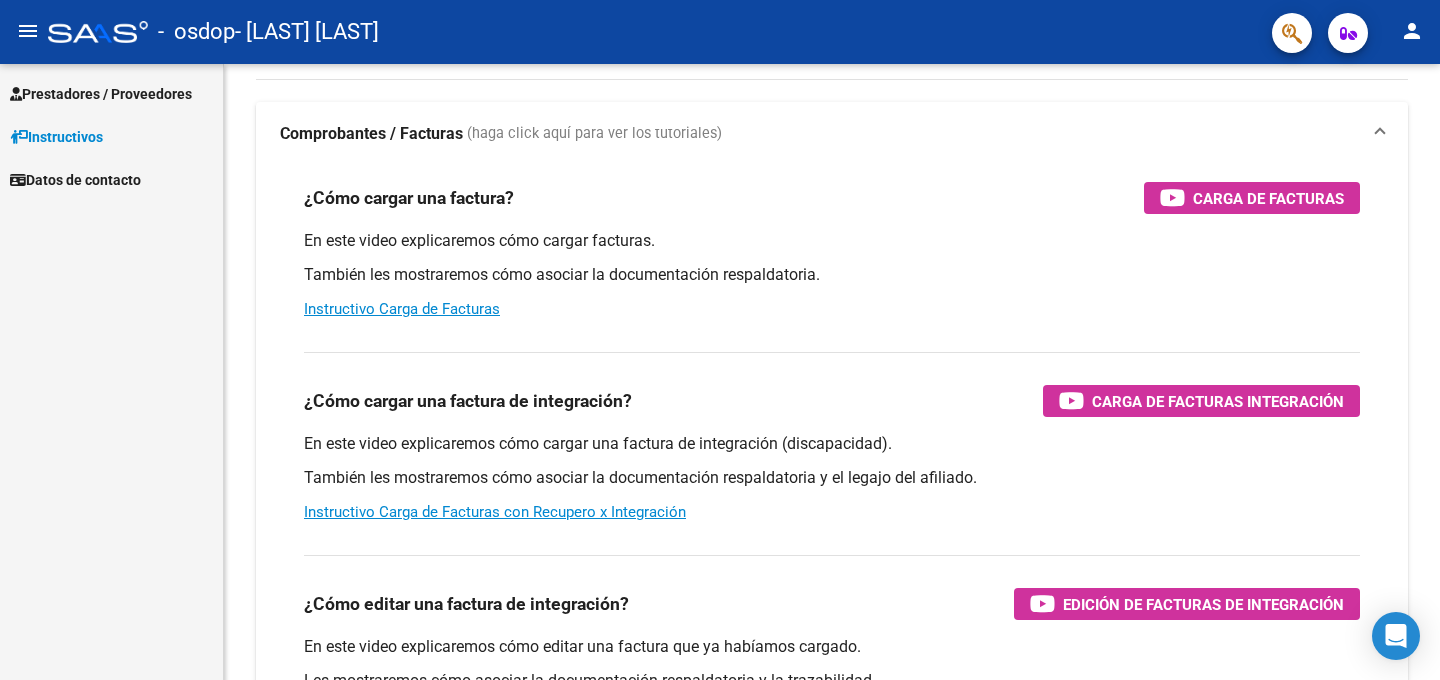 click on "menu" 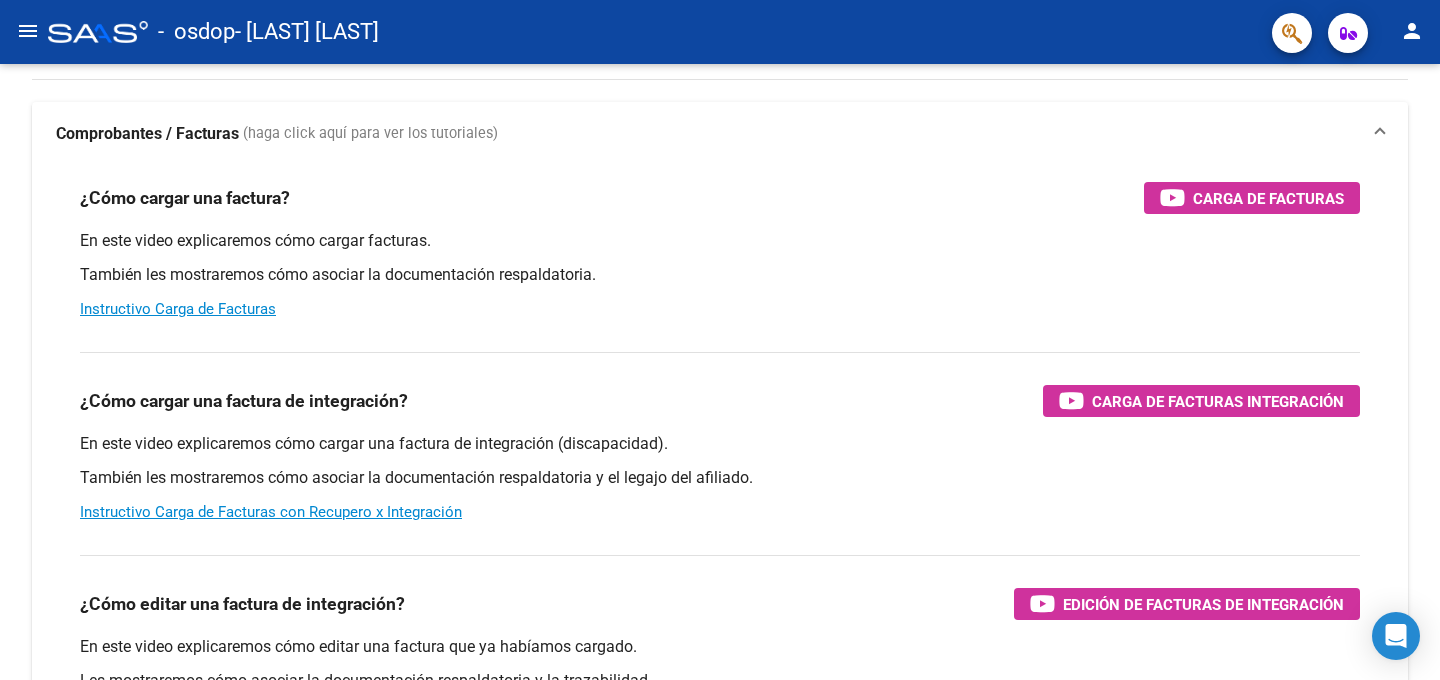 click on "menu" 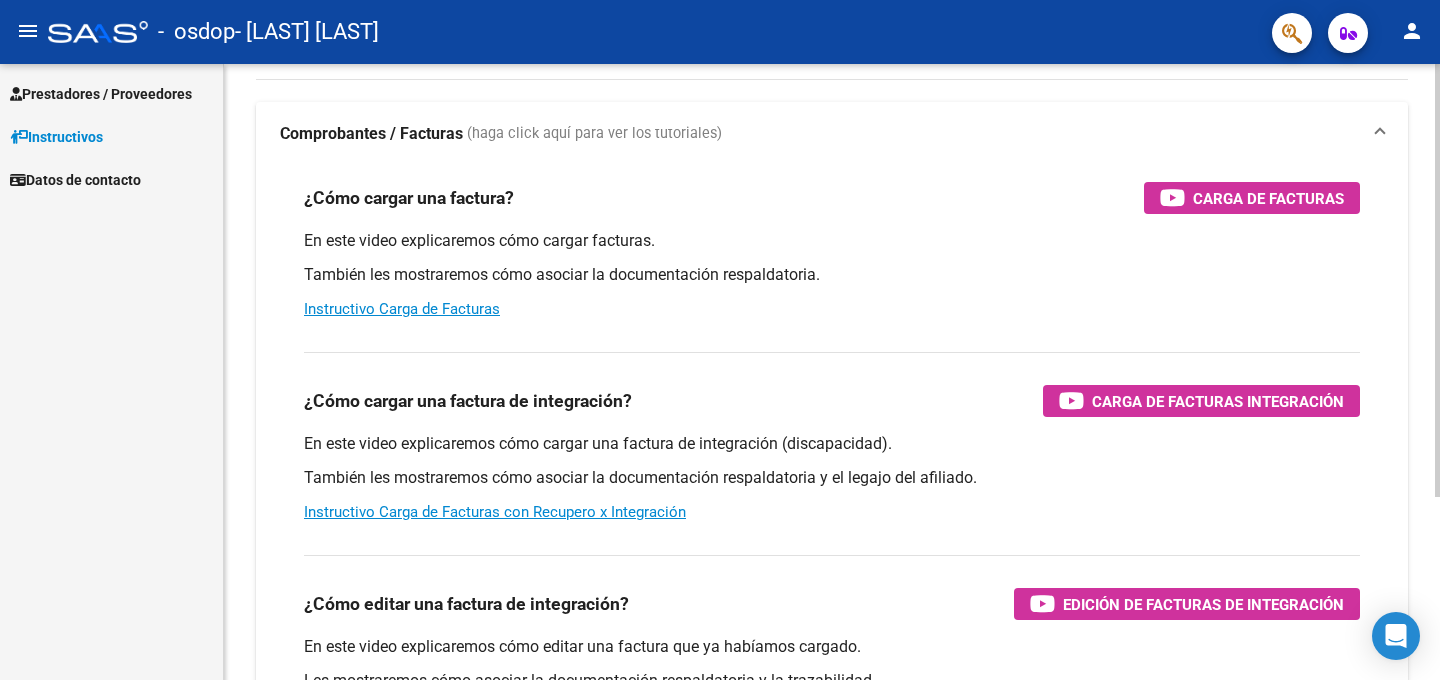 type 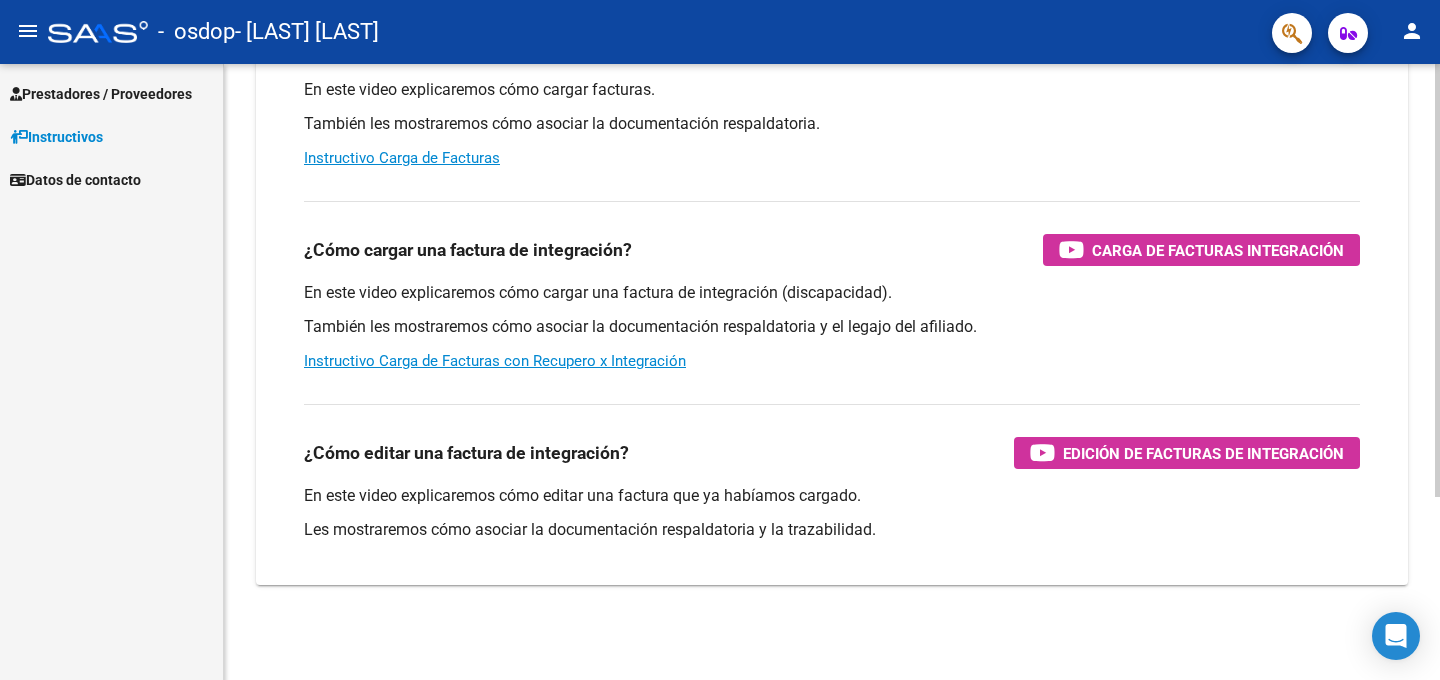 scroll, scrollTop: 261, scrollLeft: 0, axis: vertical 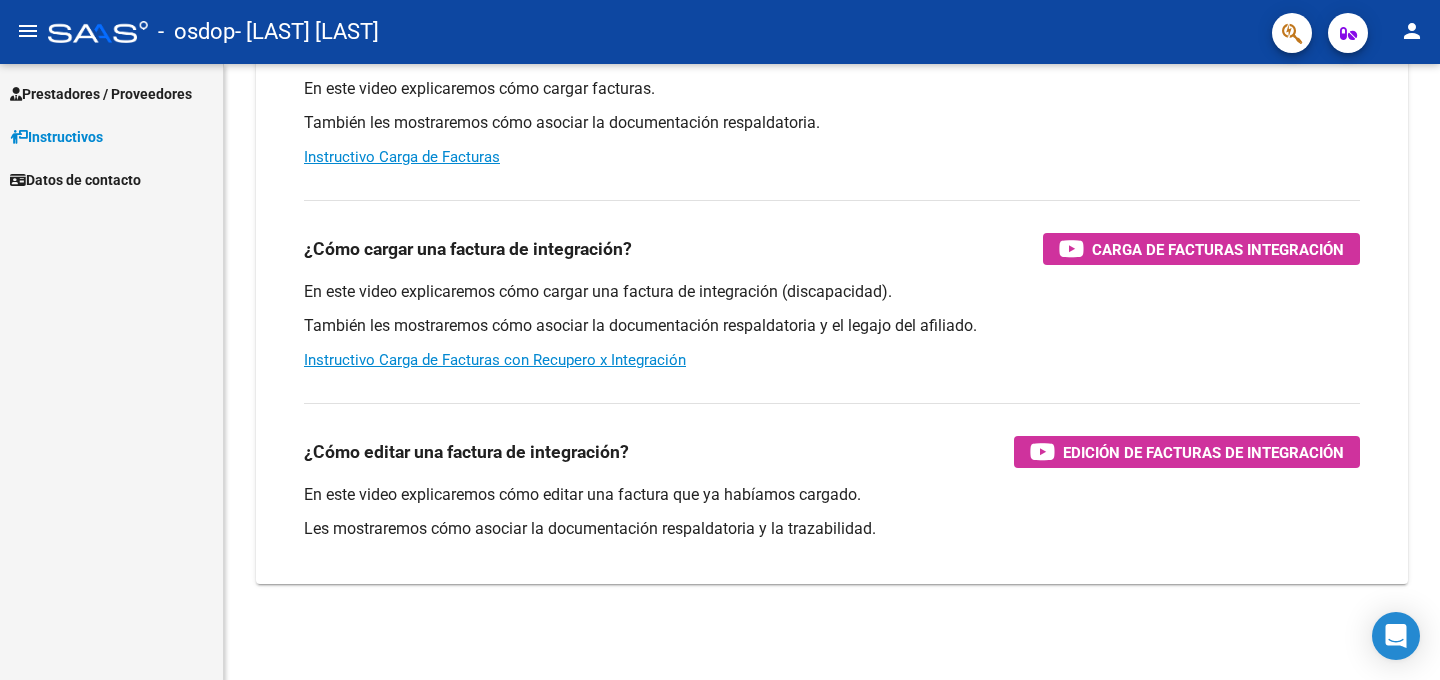 click on "Prestadores / Proveedores" at bounding box center [101, 94] 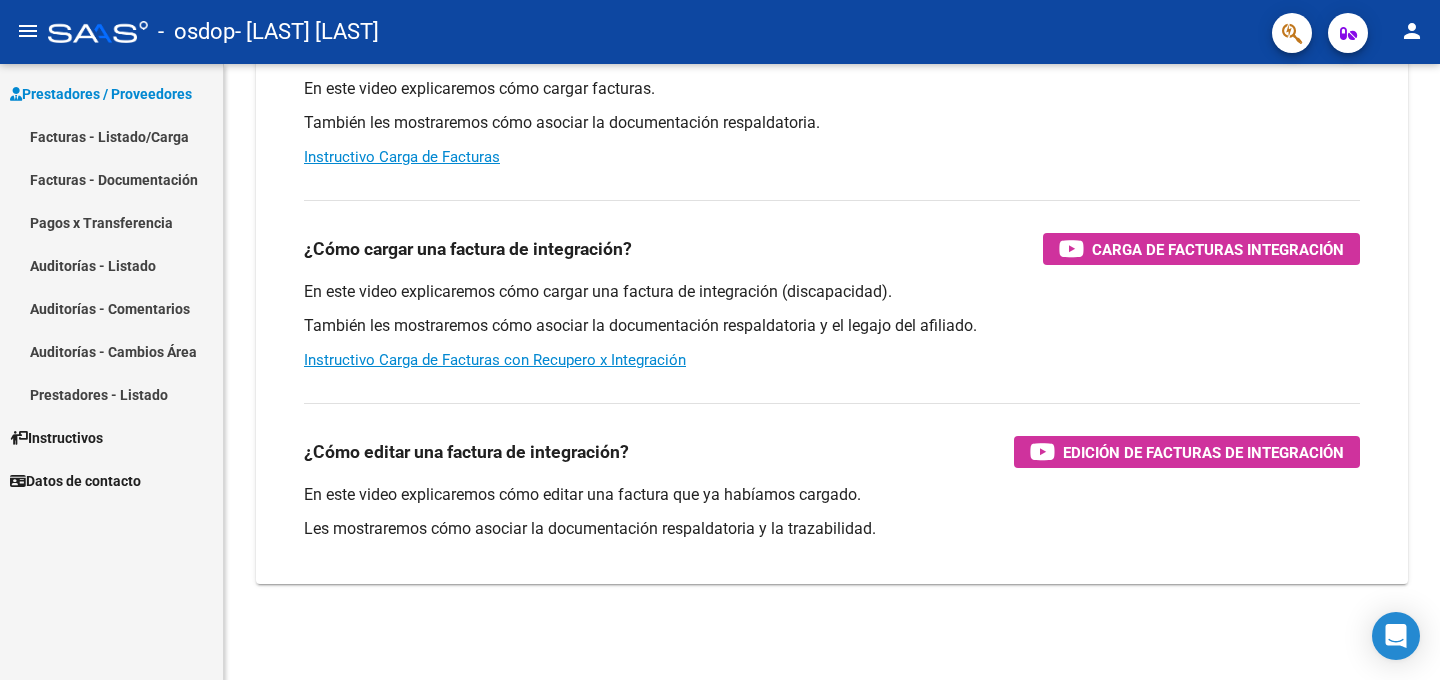 click on "Pagos x Transferencia" at bounding box center (111, 222) 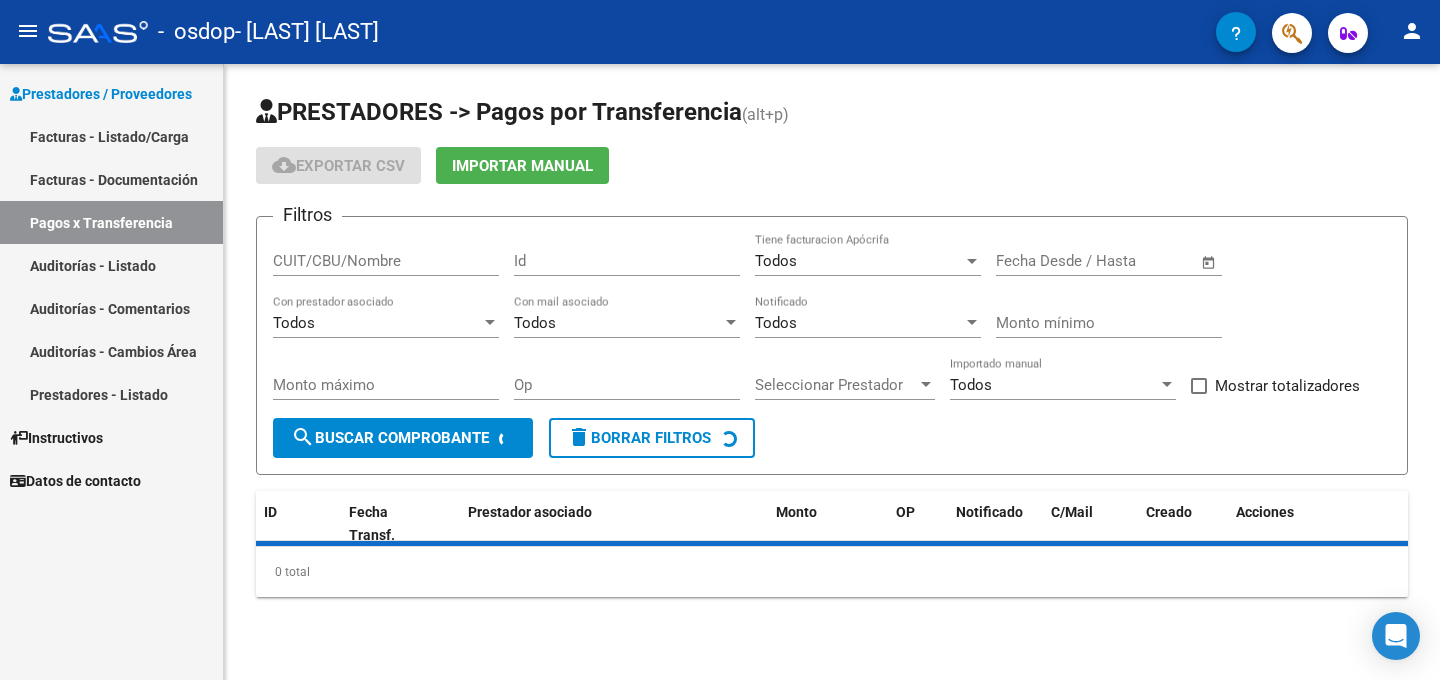 scroll, scrollTop: 0, scrollLeft: 0, axis: both 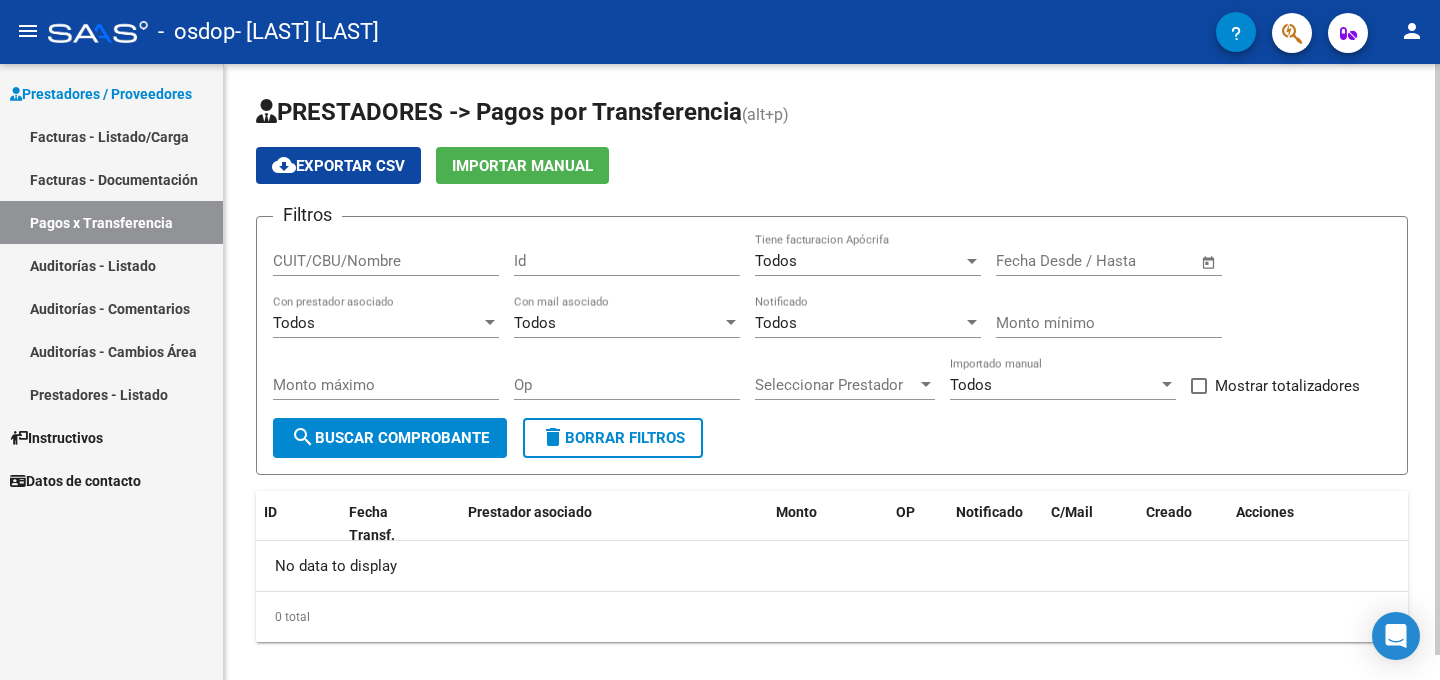 click on "CUIT/CBU/Nombre" at bounding box center [386, 261] 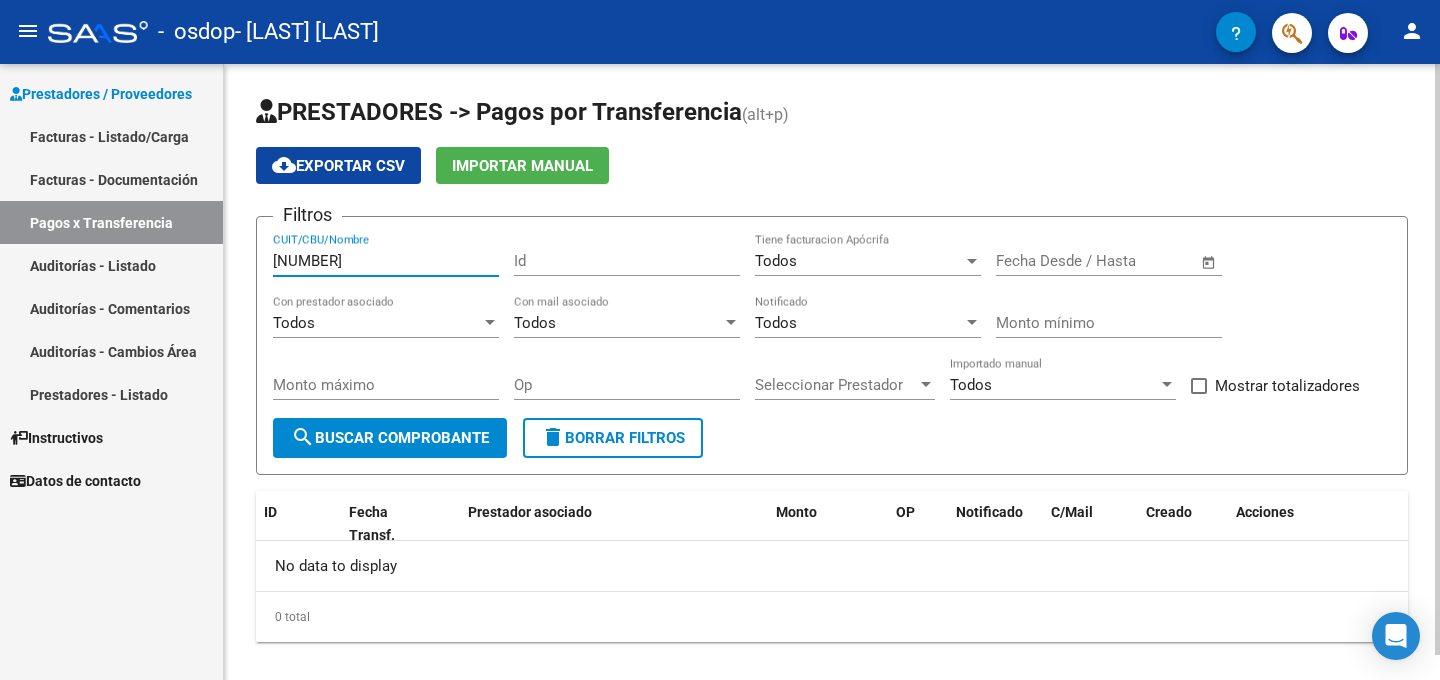 type on "[NUMBER]" 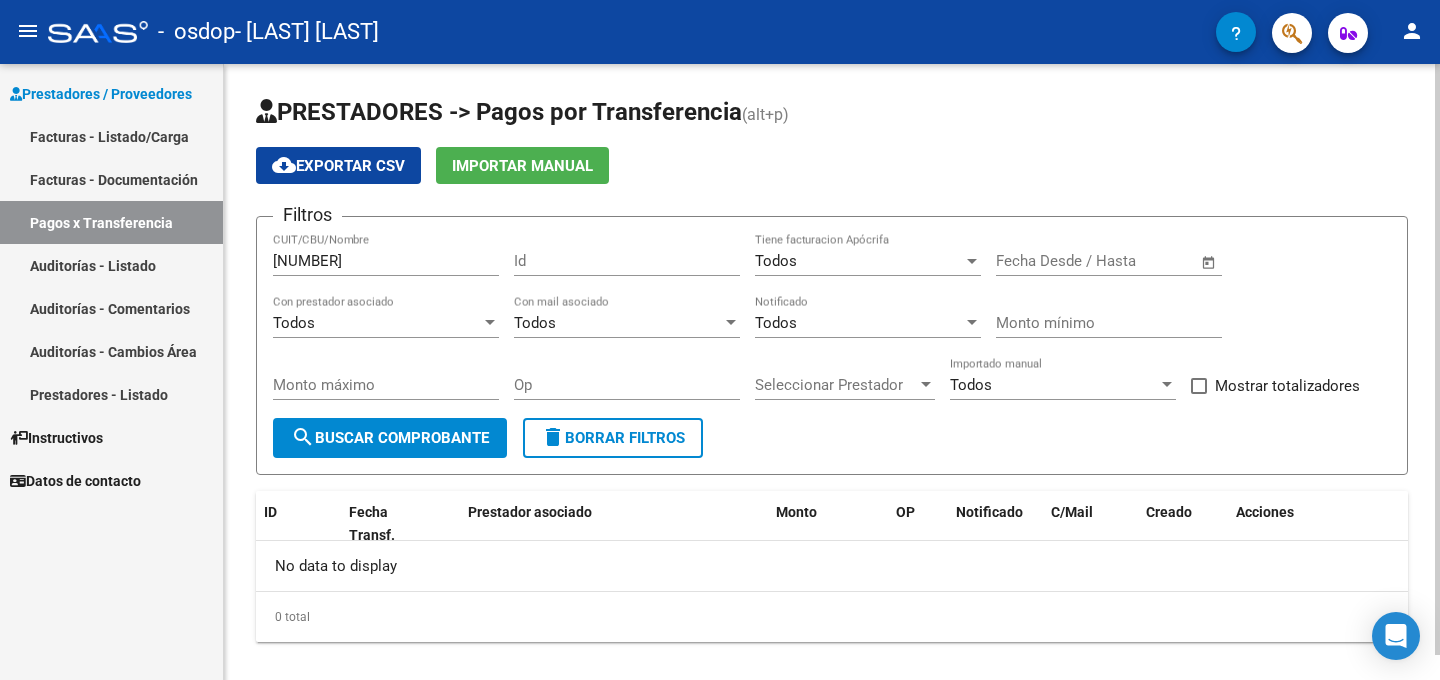 click on "Op" 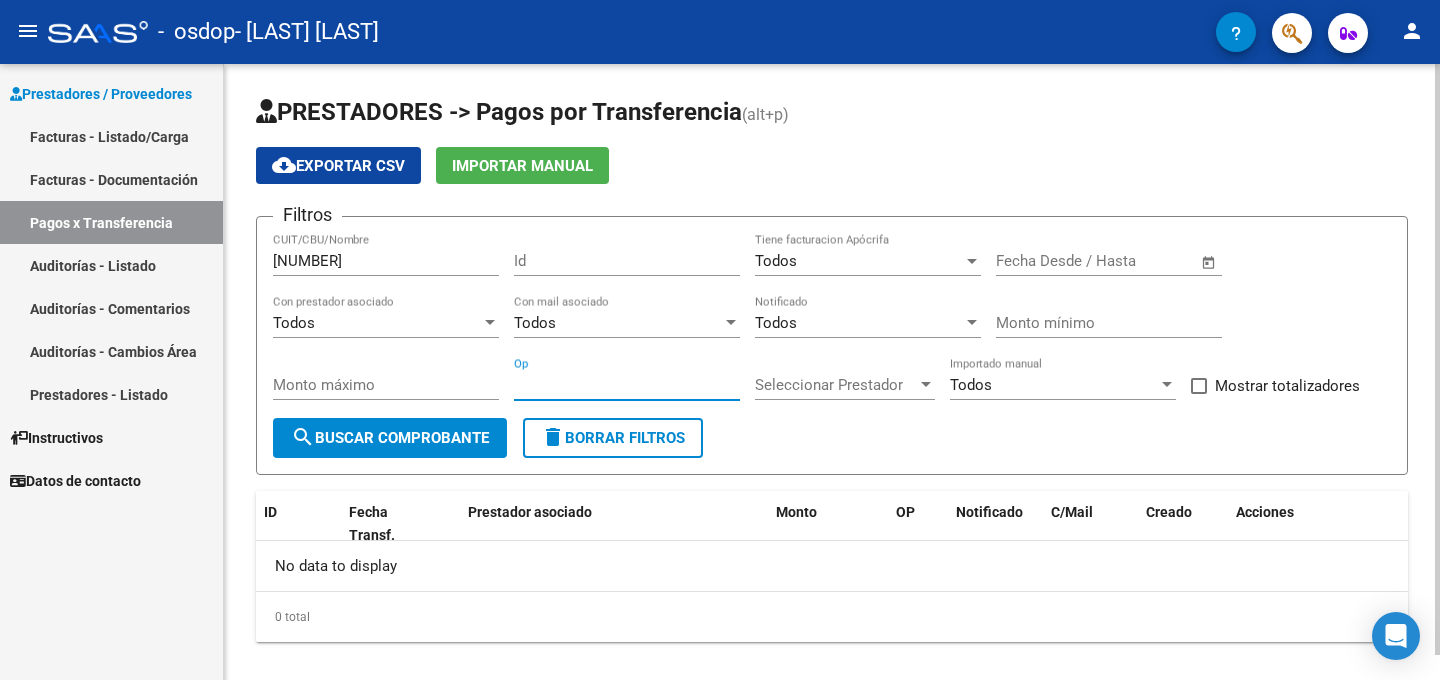 click on "Seleccionar Prestador" at bounding box center (836, 385) 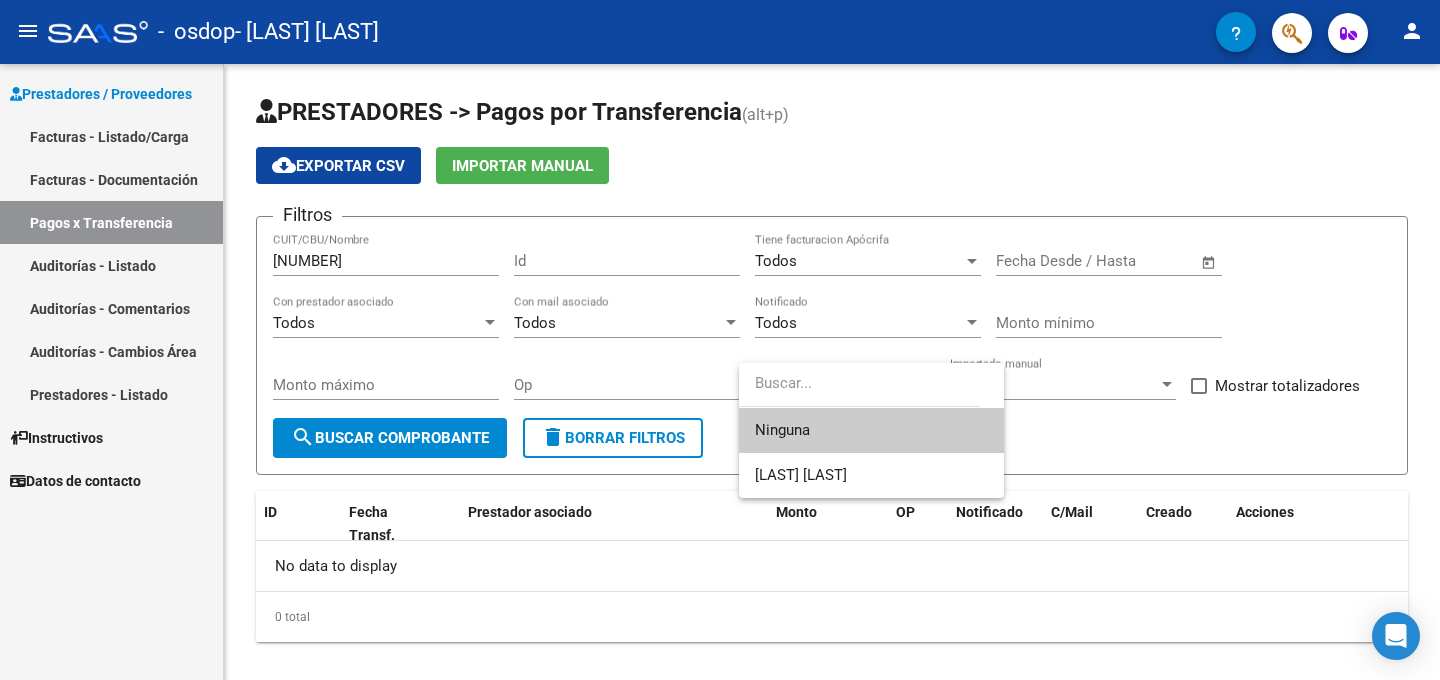 click at bounding box center [720, 340] 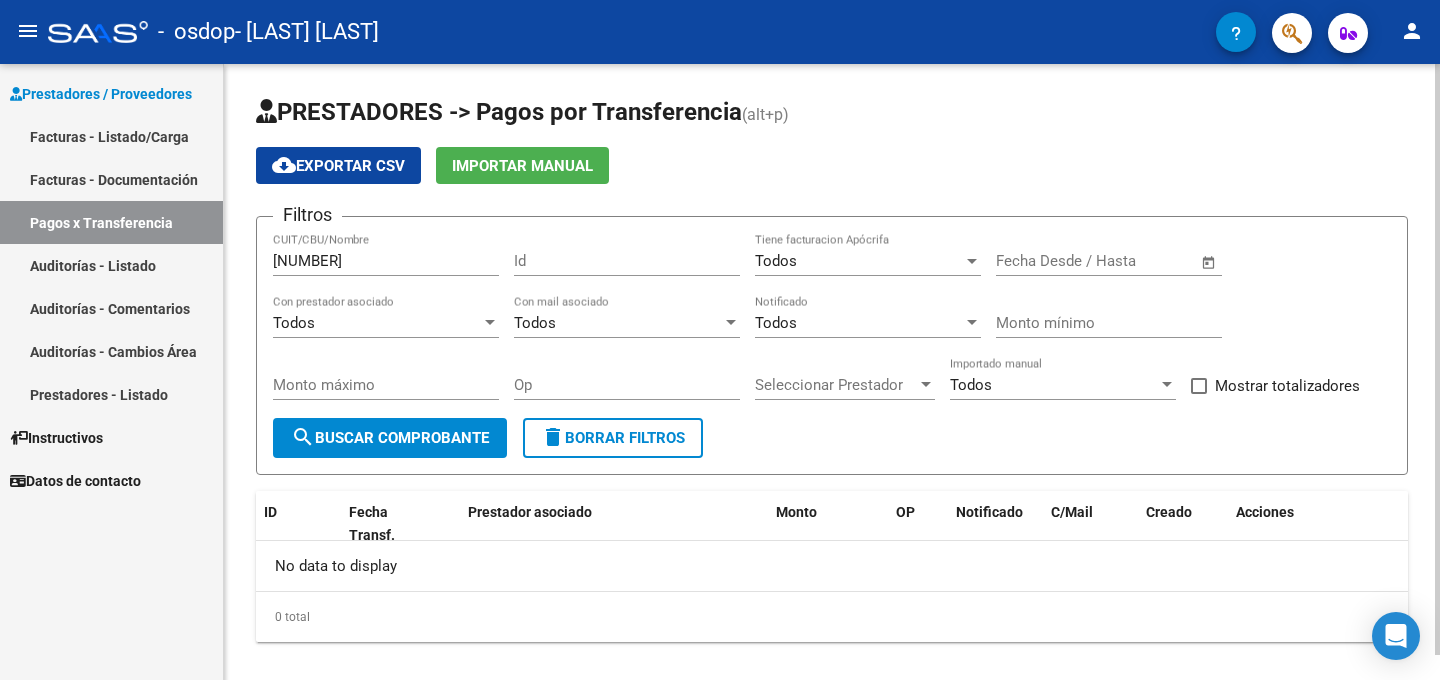 click on "Seleccionar Prestador Seleccionar Prestador" 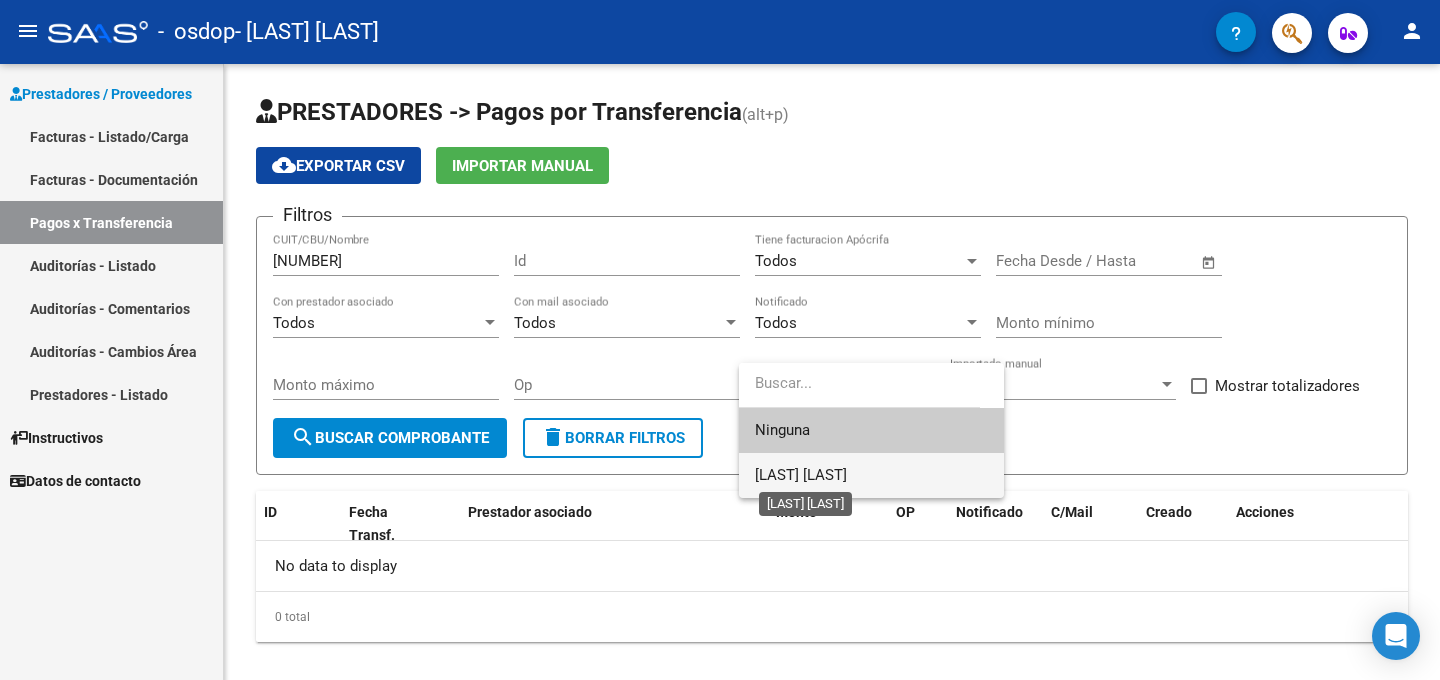 click on "[LAST] [LAST]" at bounding box center [801, 475] 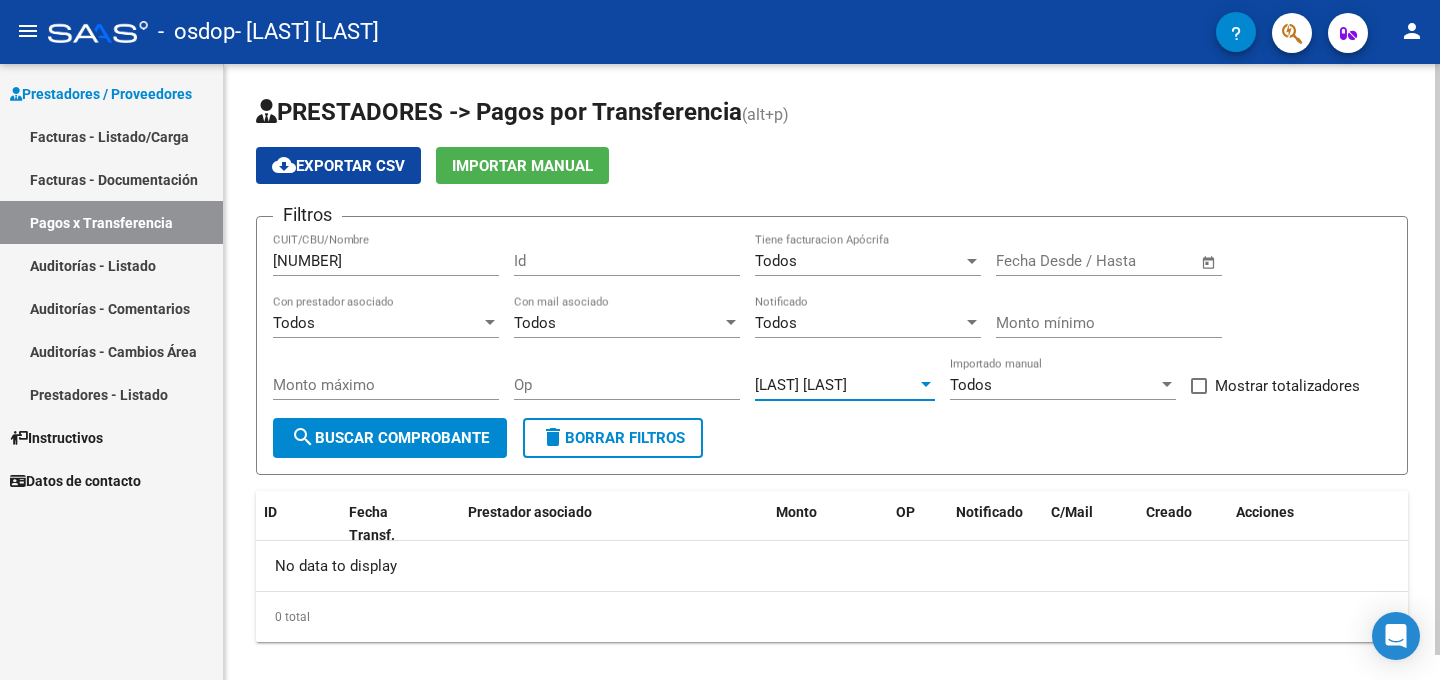 click on "Todos" at bounding box center (377, 323) 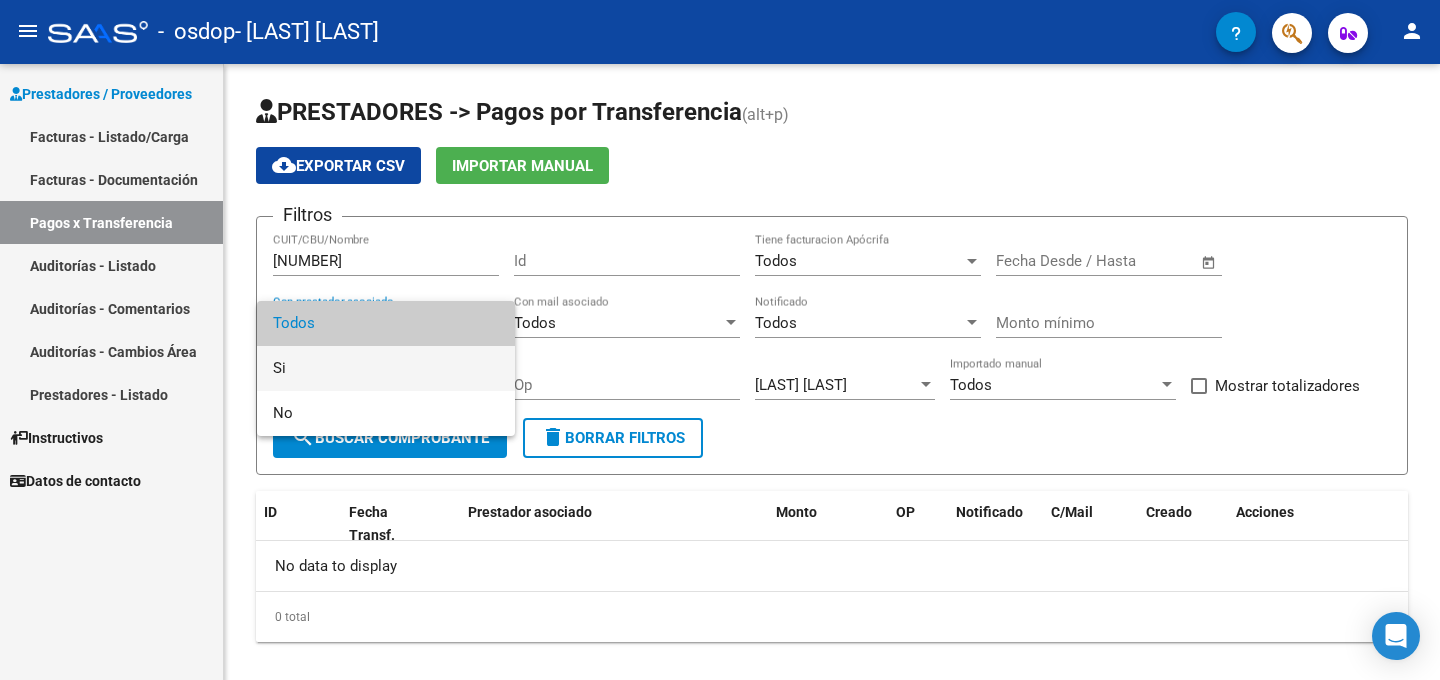 click on "Si" at bounding box center [386, 368] 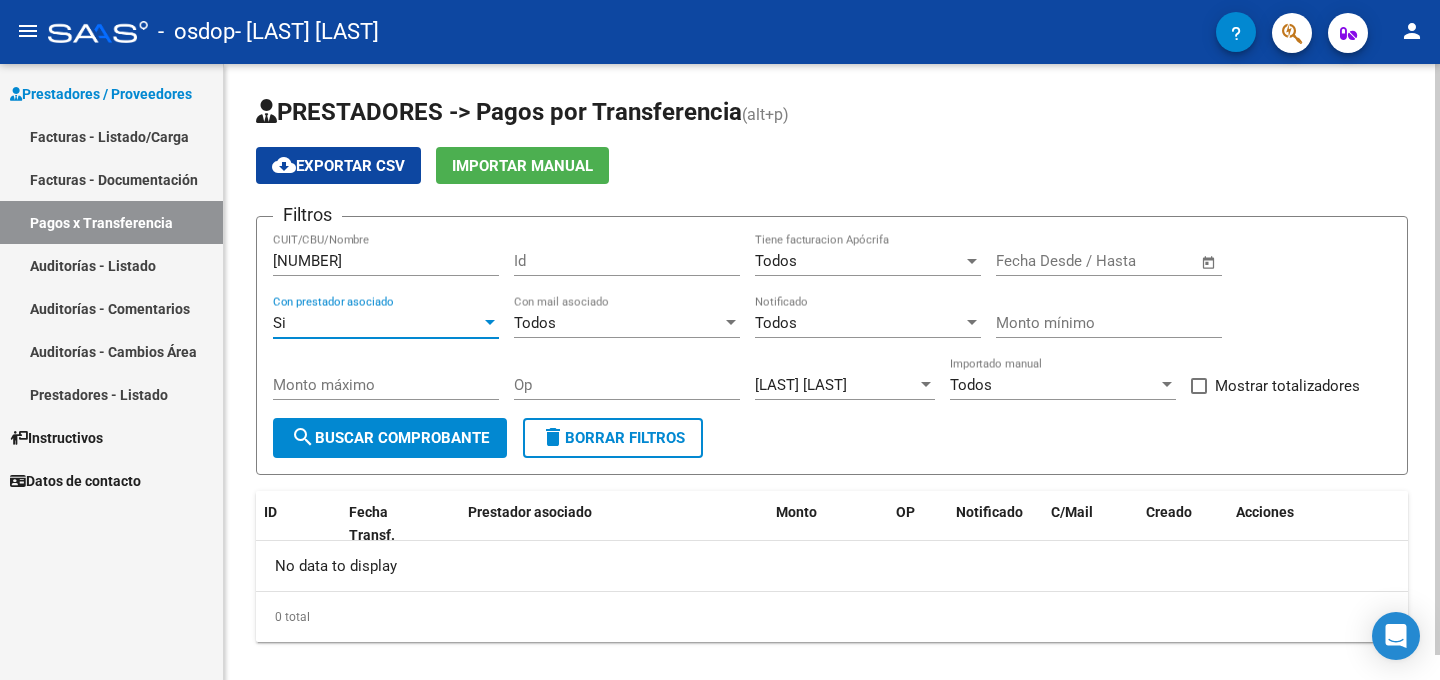 click on "Todos" at bounding box center (535, 323) 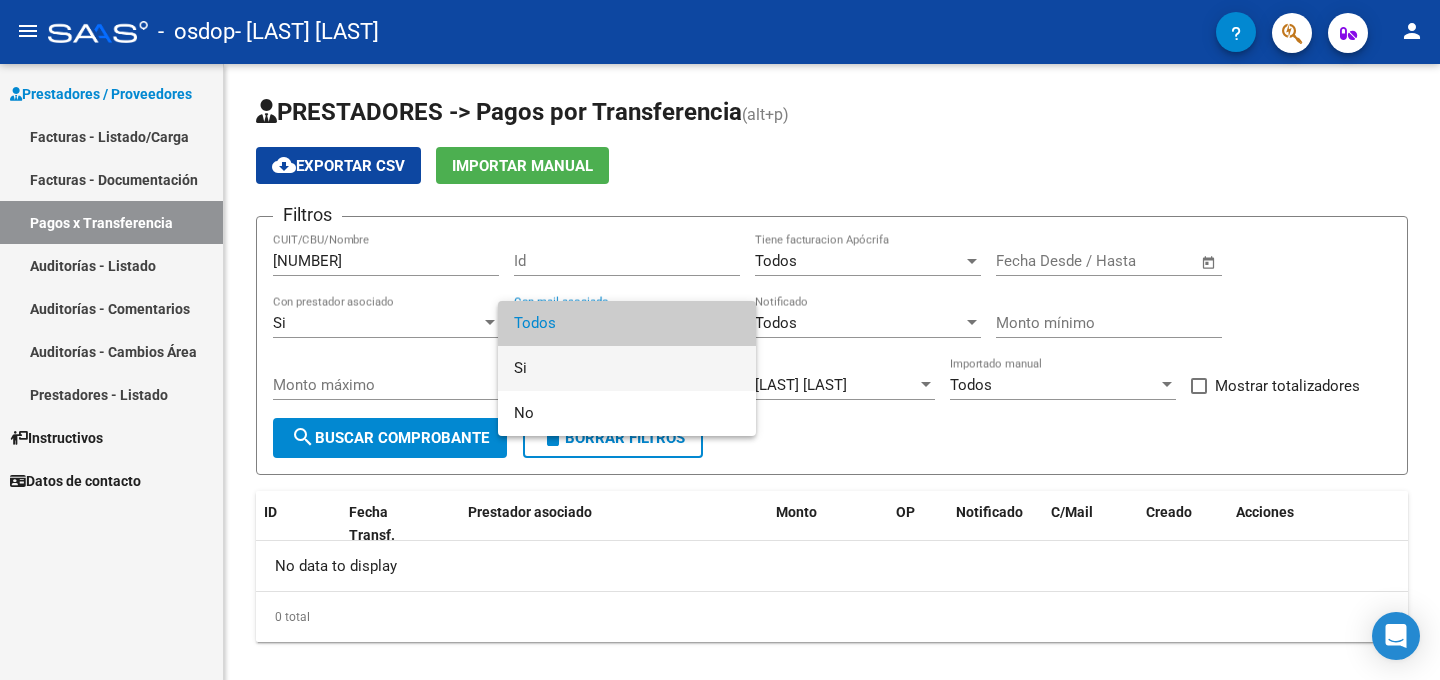 click on "Si" at bounding box center (627, 368) 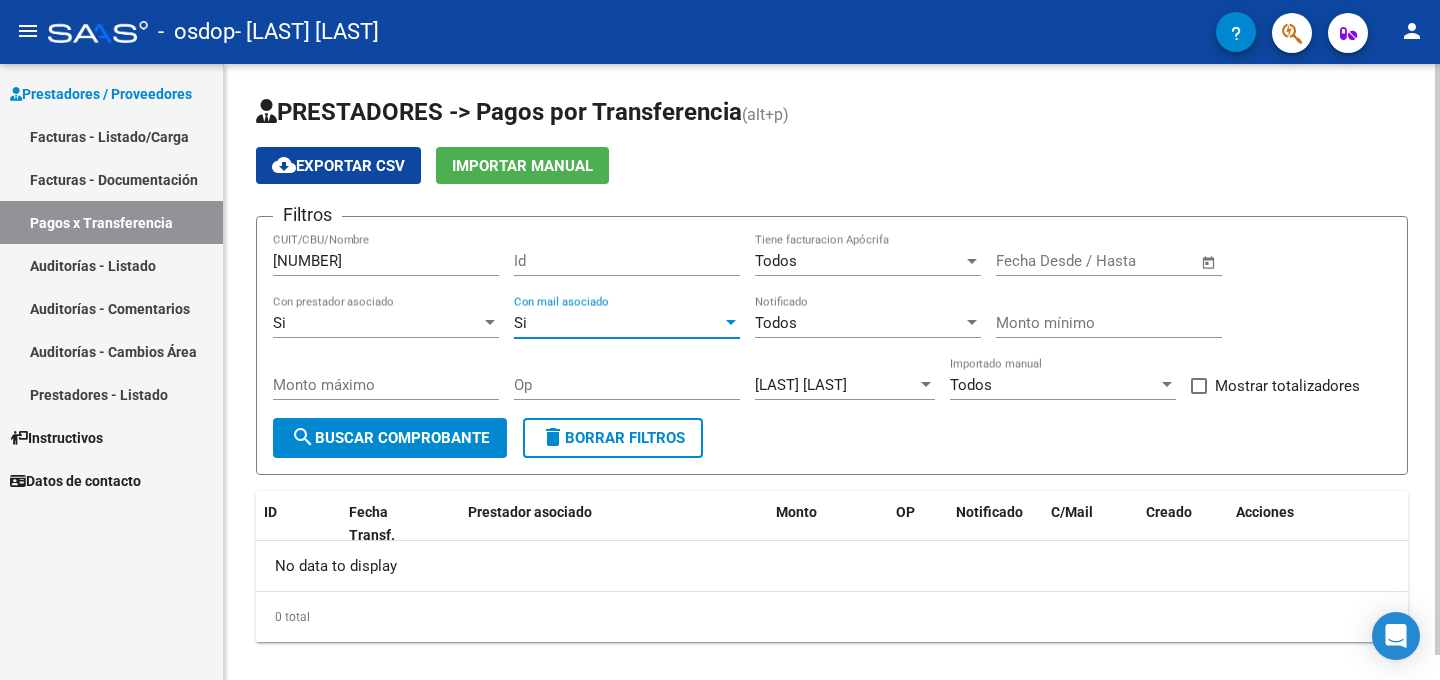 click on "Todos" at bounding box center [859, 323] 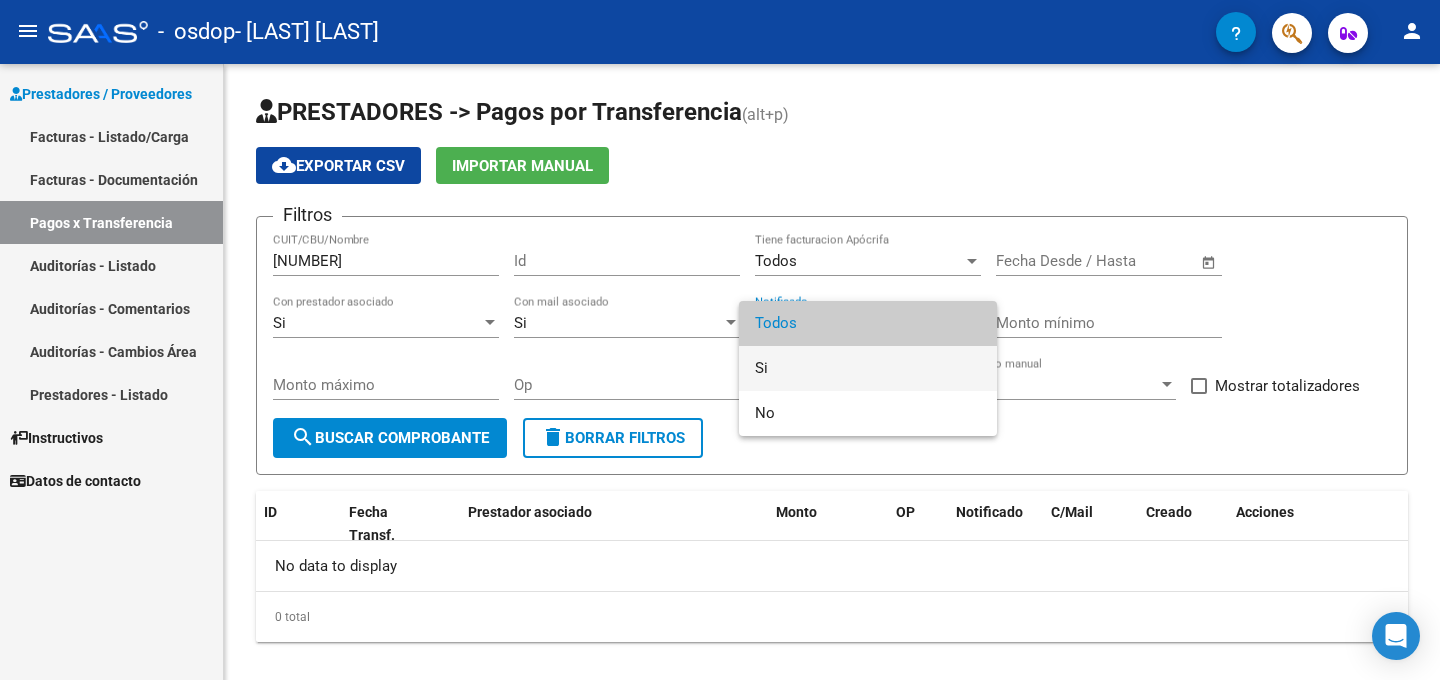 click on "Si" at bounding box center (868, 368) 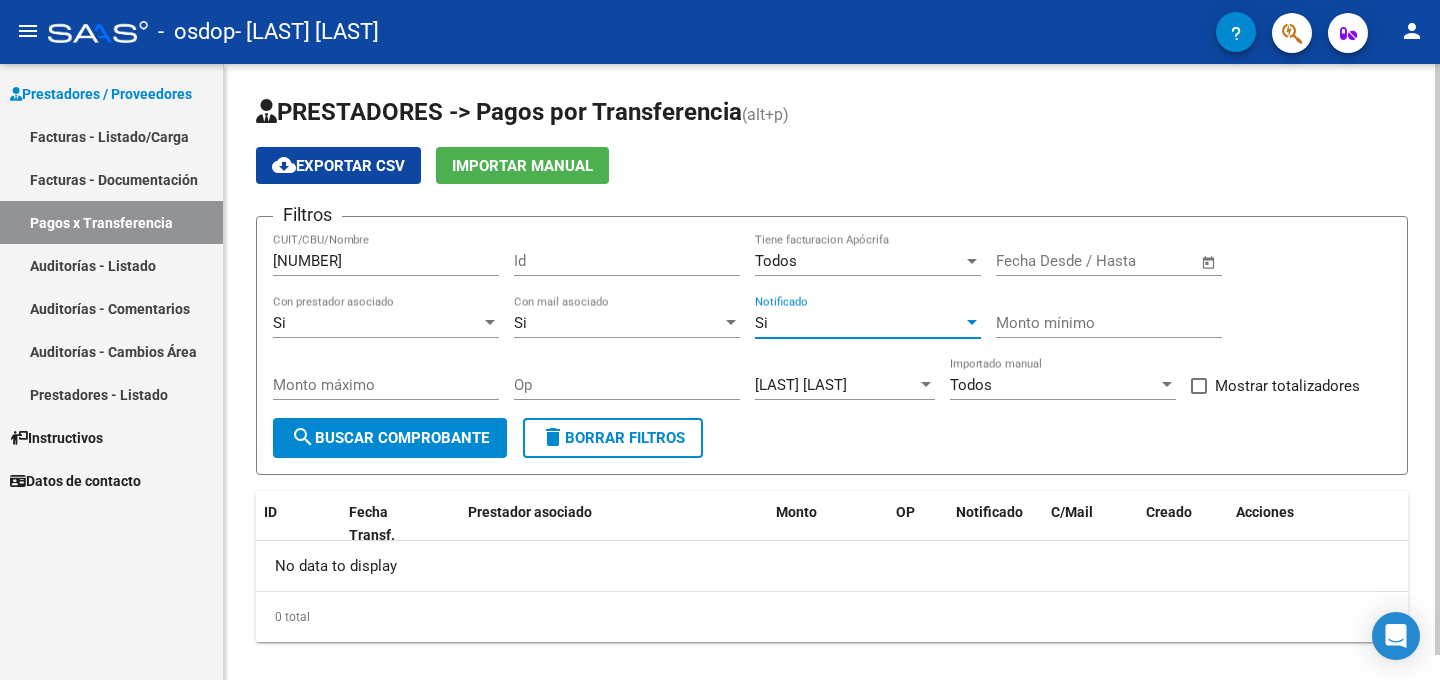 click on "Monto mínimo" at bounding box center (1109, 323) 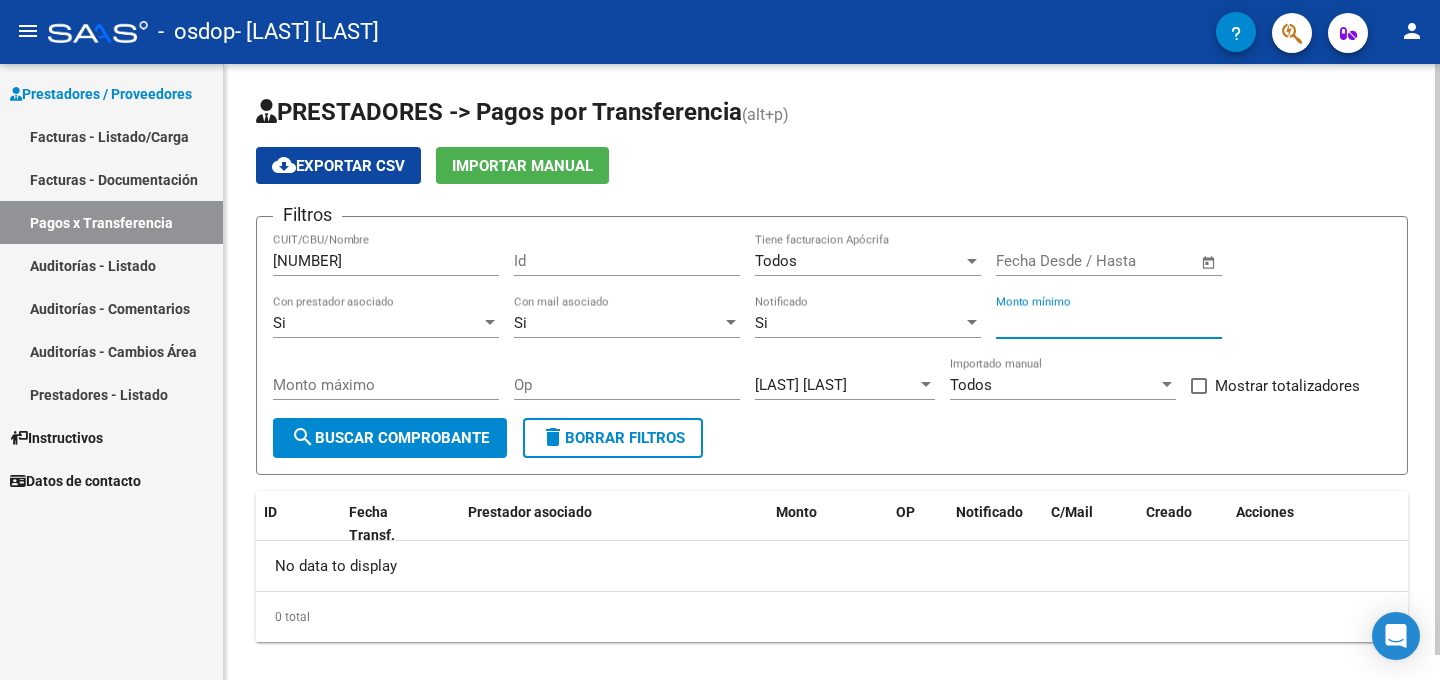 click on "Todos" at bounding box center (859, 261) 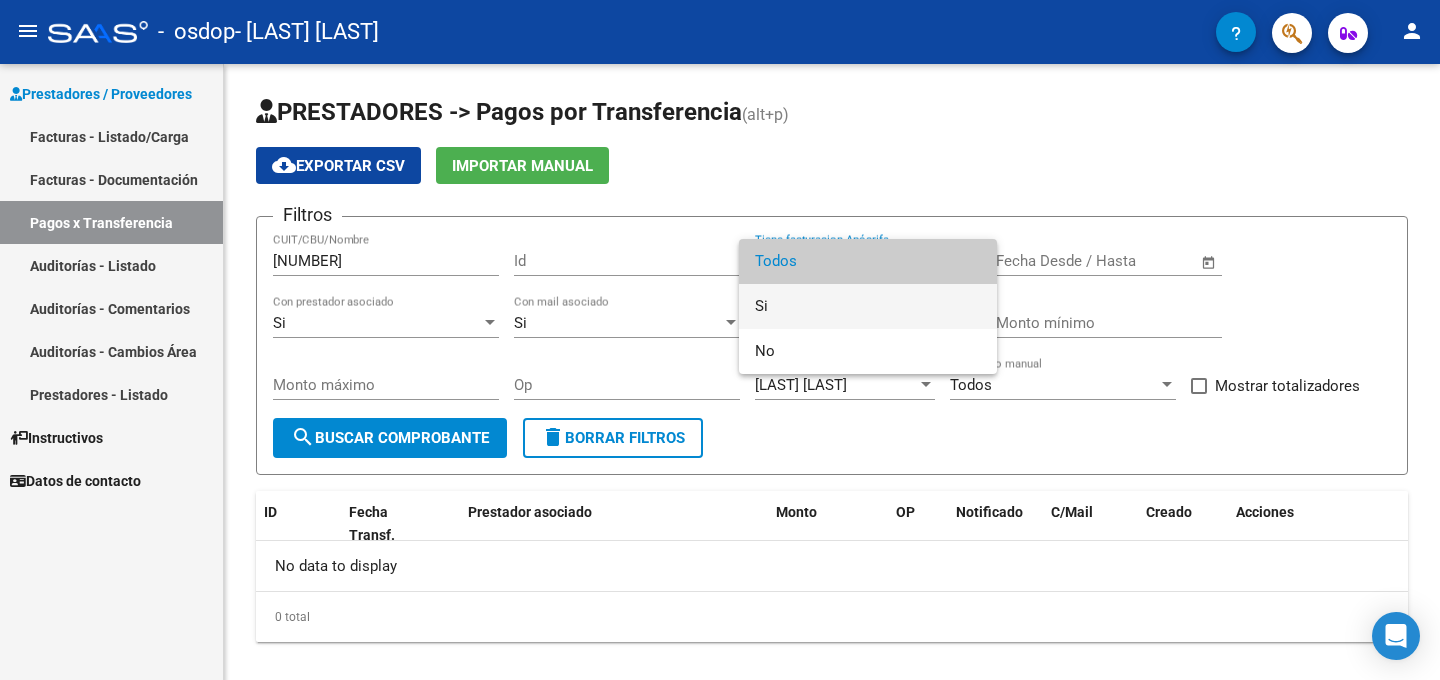 click on "Si" at bounding box center [868, 306] 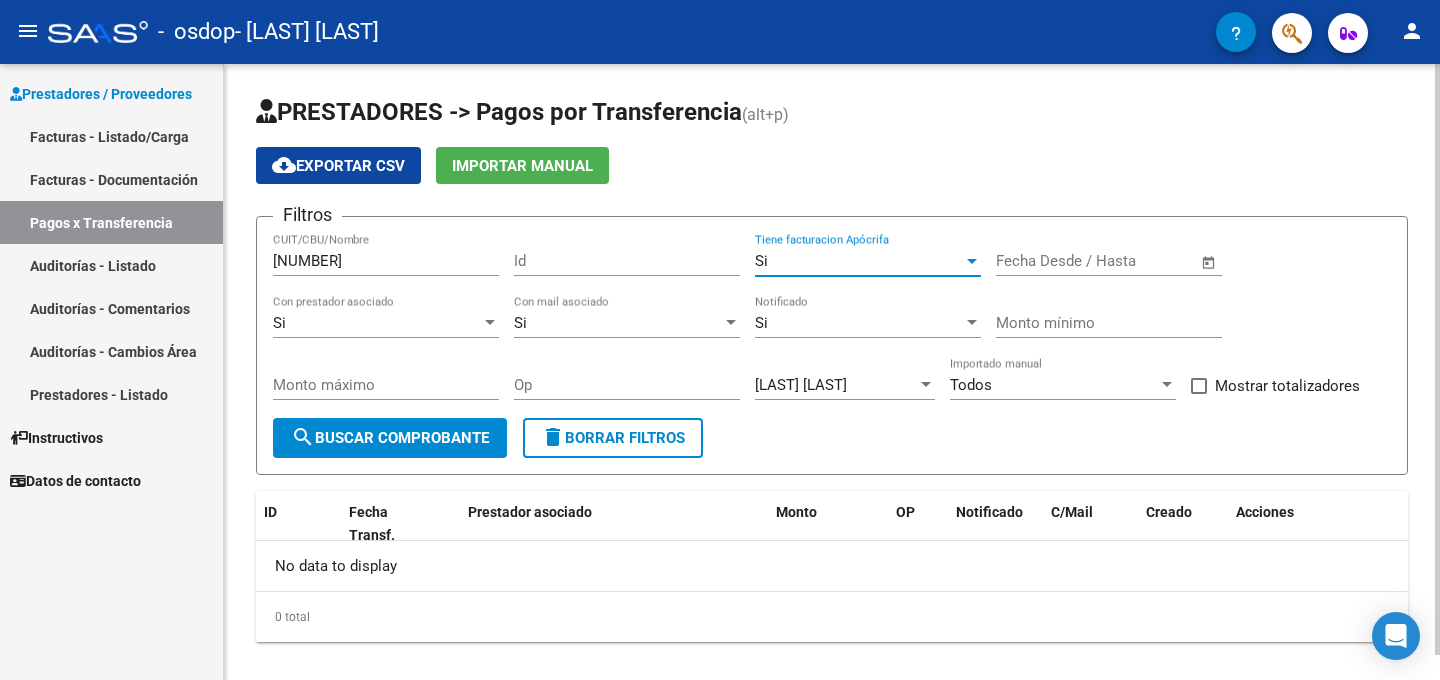 click on "[NUMBER]" at bounding box center [386, 261] 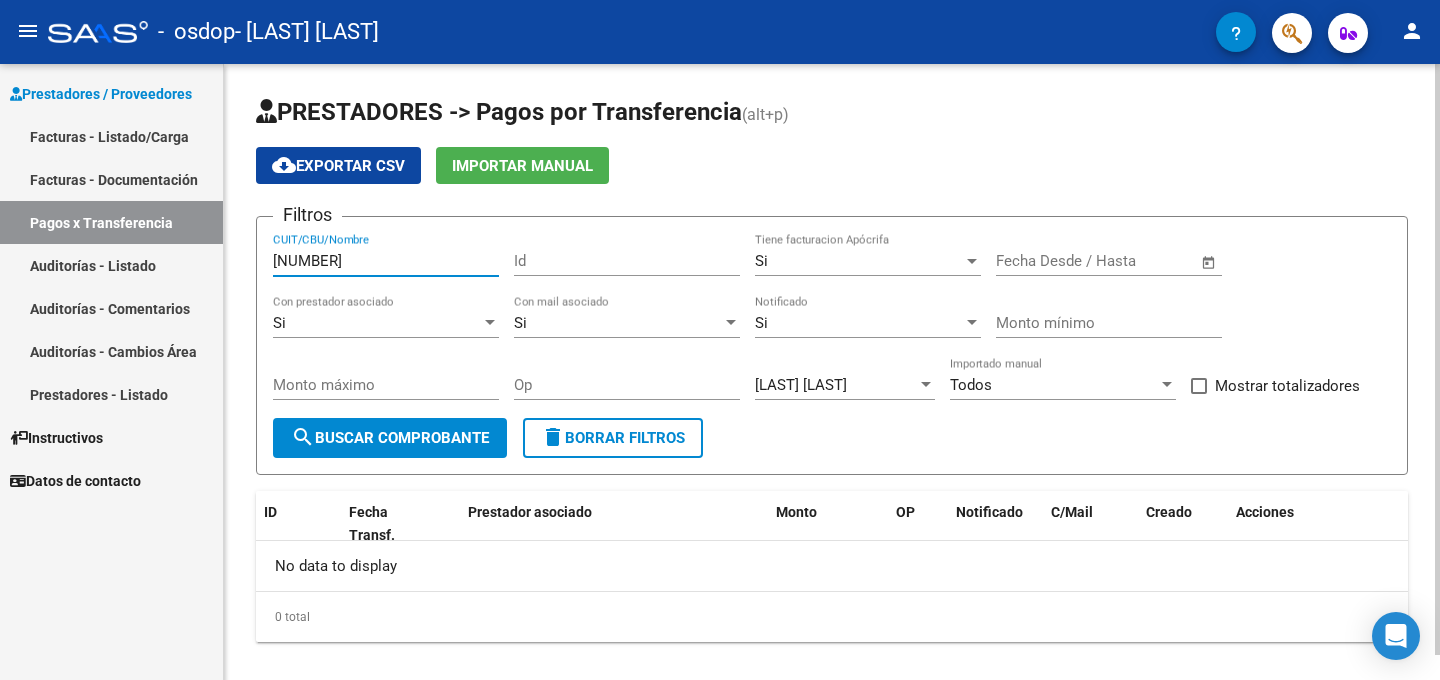 click on "Id" at bounding box center (627, 261) 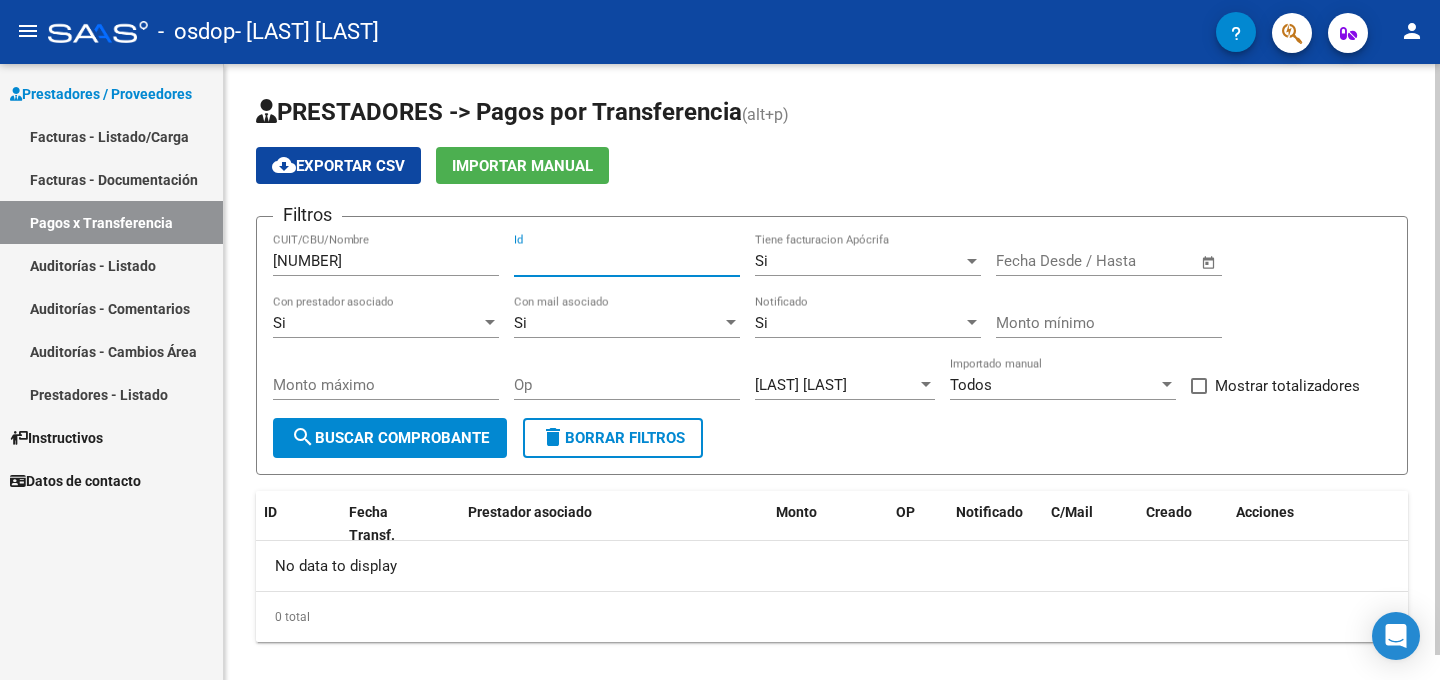 click at bounding box center [1199, 386] 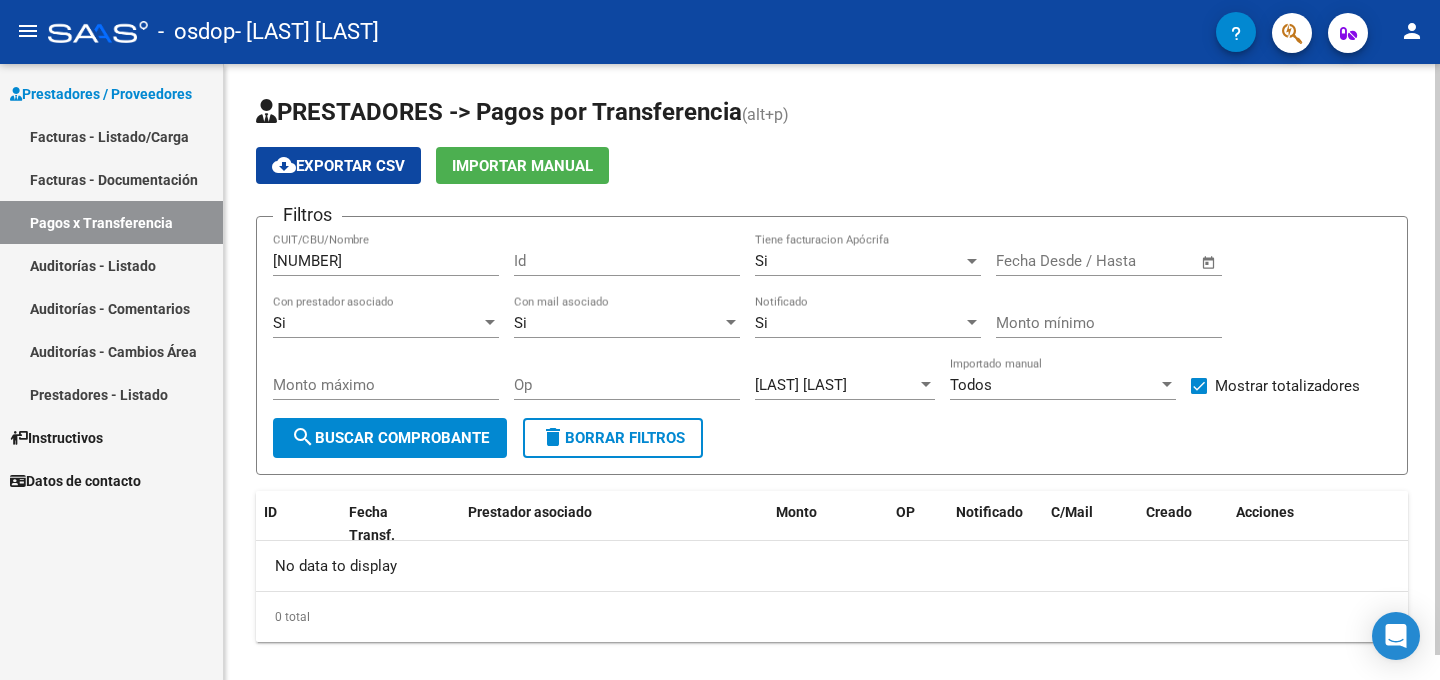 click on "search  Buscar Comprobante" 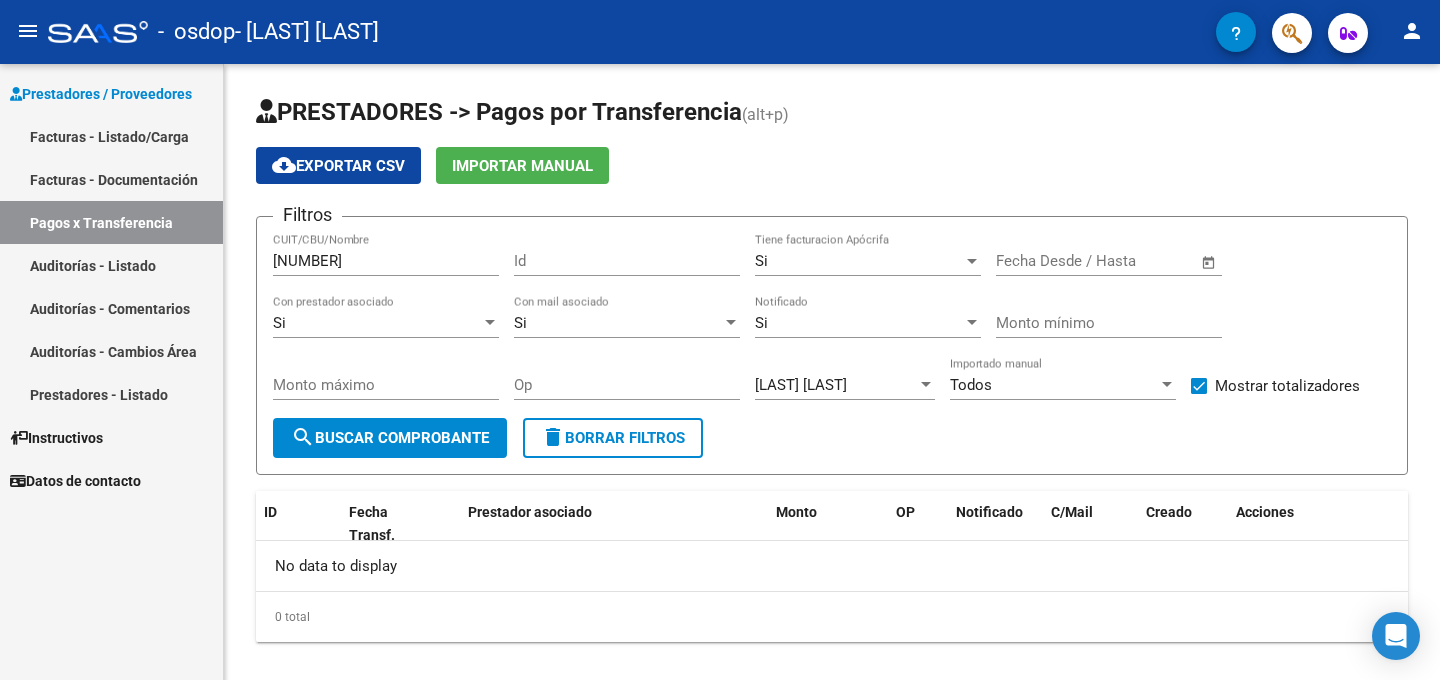click on "Facturas - Listado/Carga" at bounding box center [111, 136] 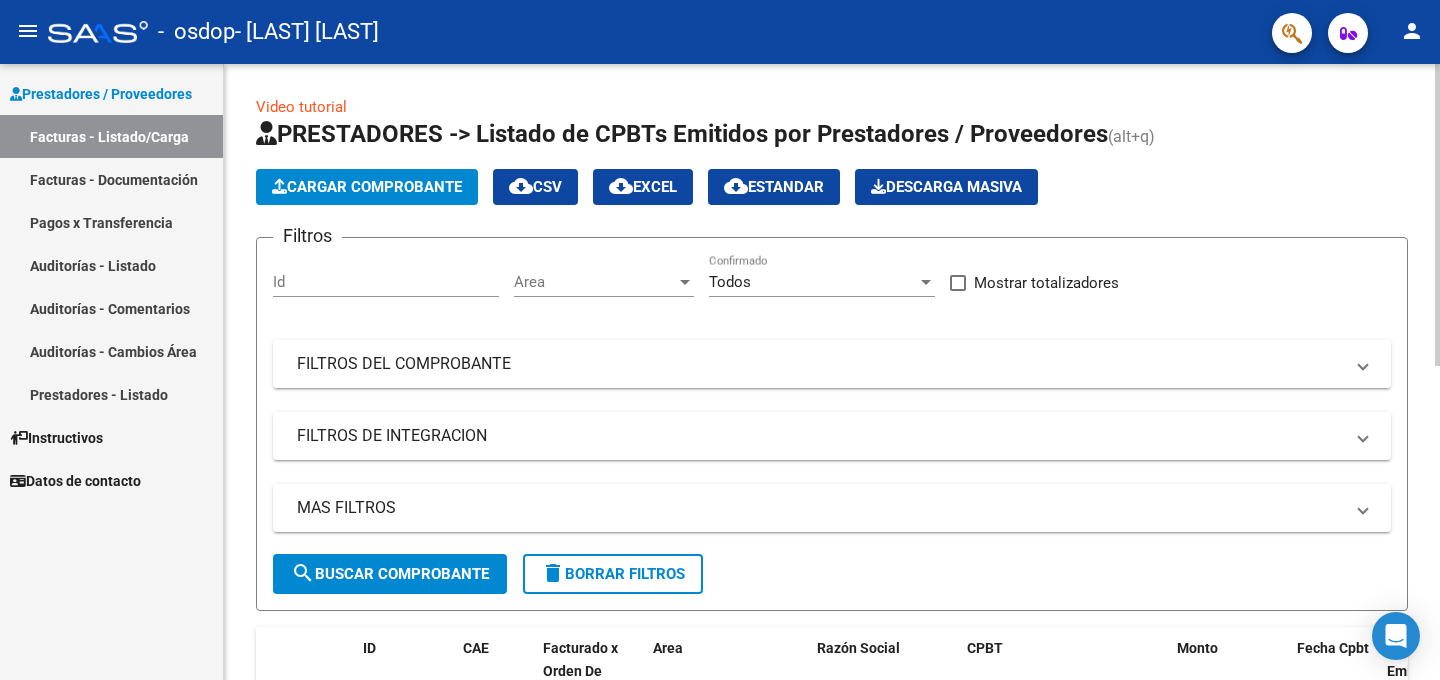 click on "FILTROS DEL COMPROBANTE" at bounding box center [820, 364] 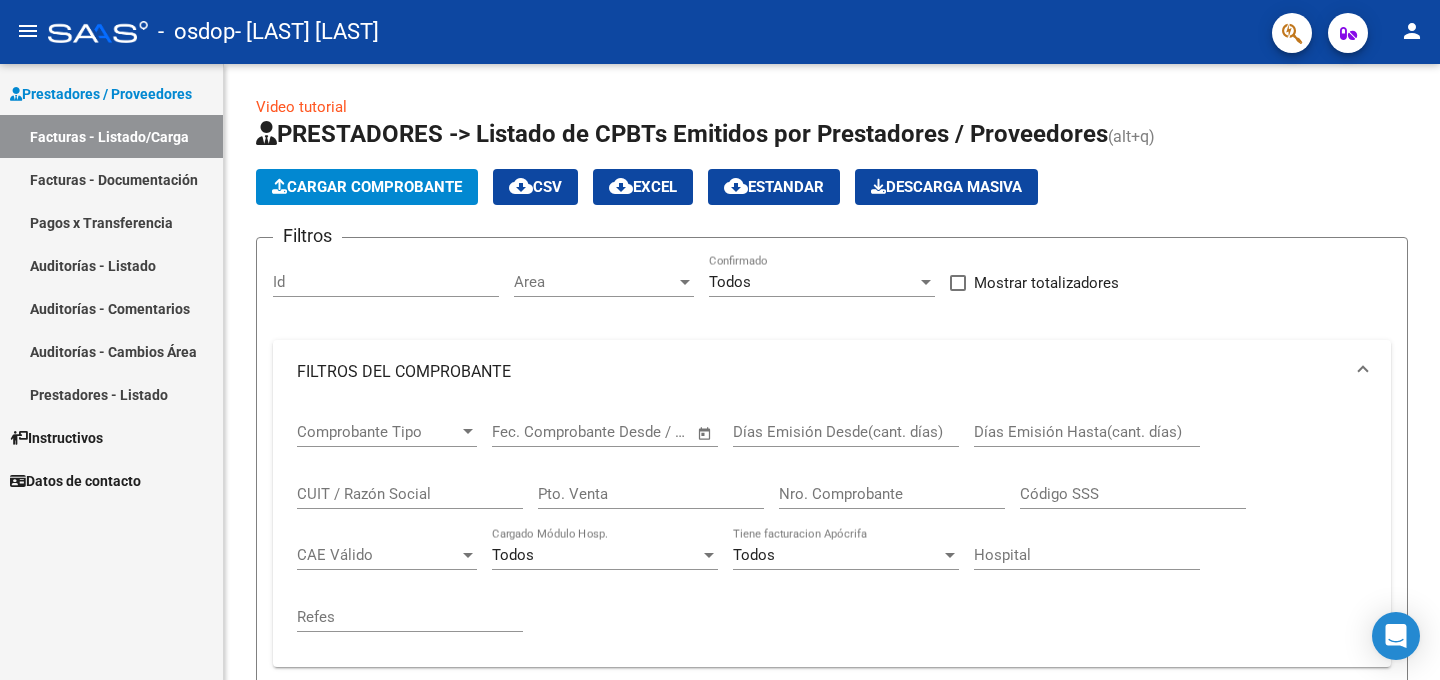 click on "menu" 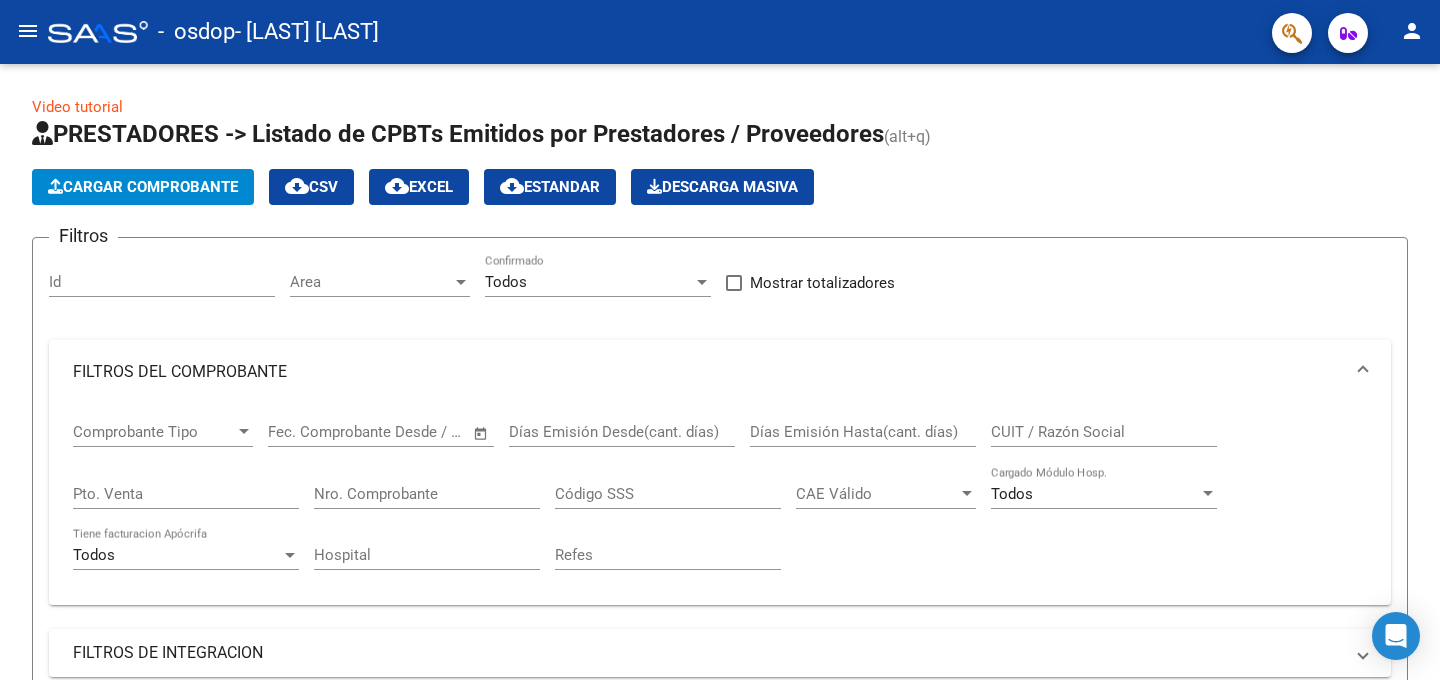 click on "menu" 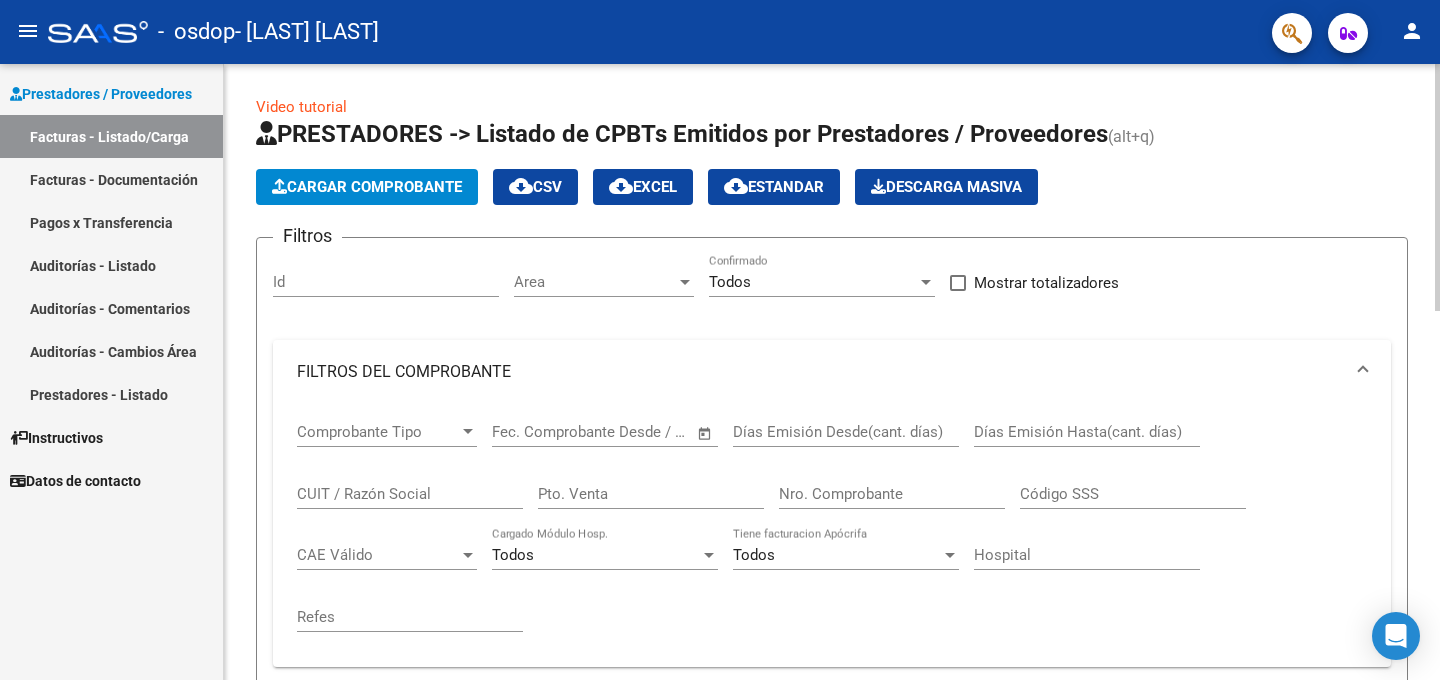 click on "Video tutorial" 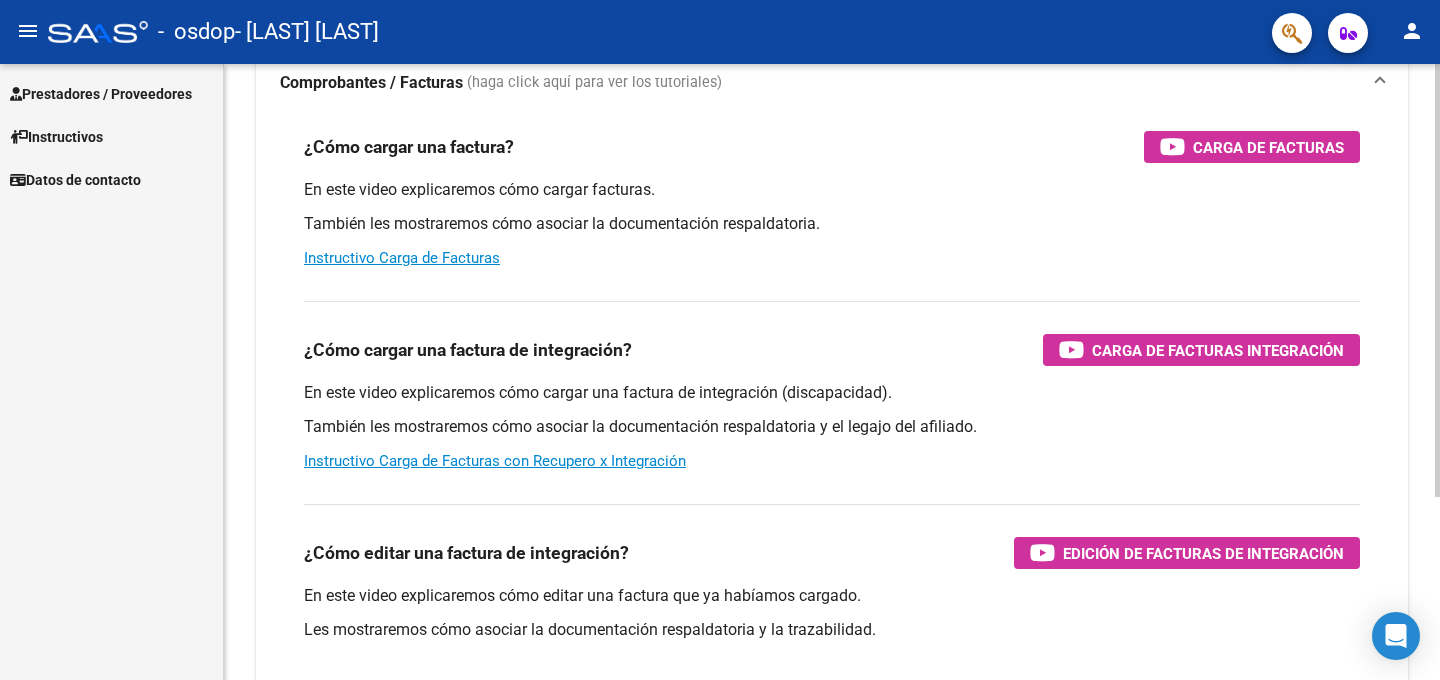 scroll, scrollTop: 200, scrollLeft: 0, axis: vertical 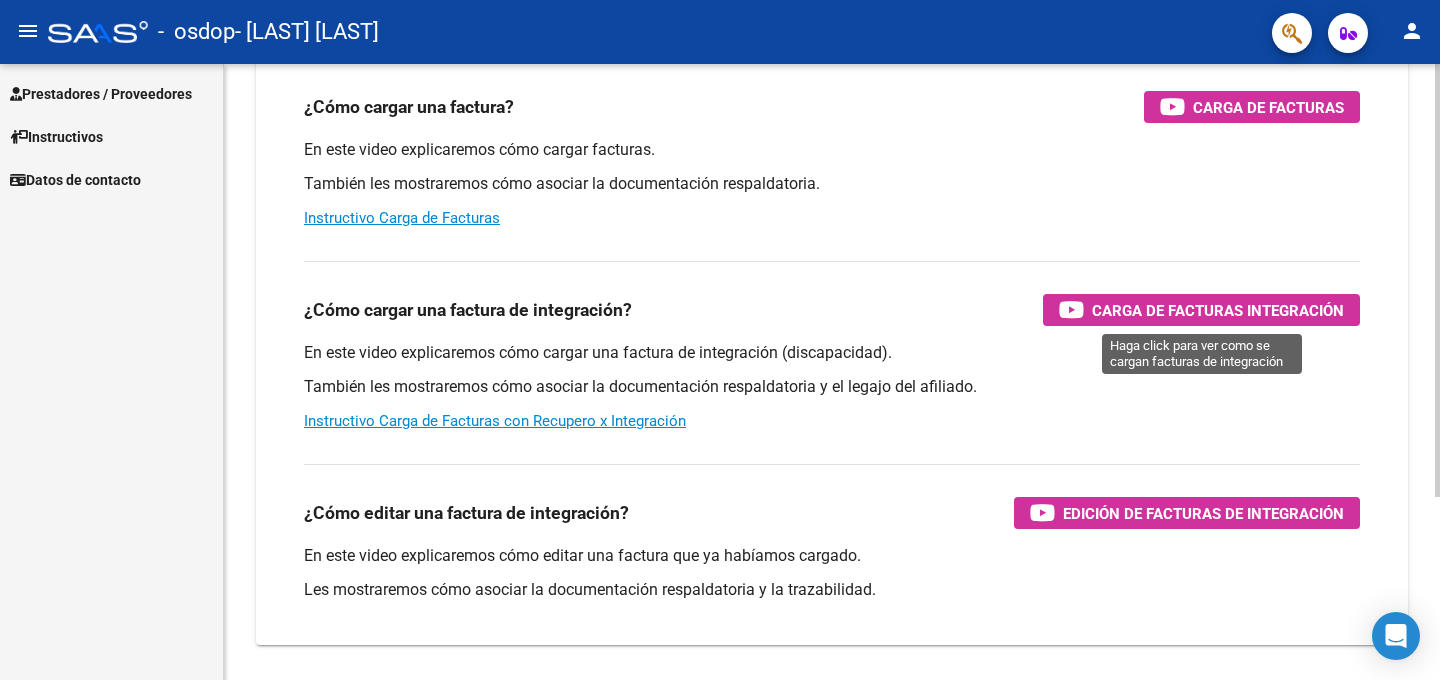 click on "Carga de Facturas Integración" at bounding box center (1201, 310) 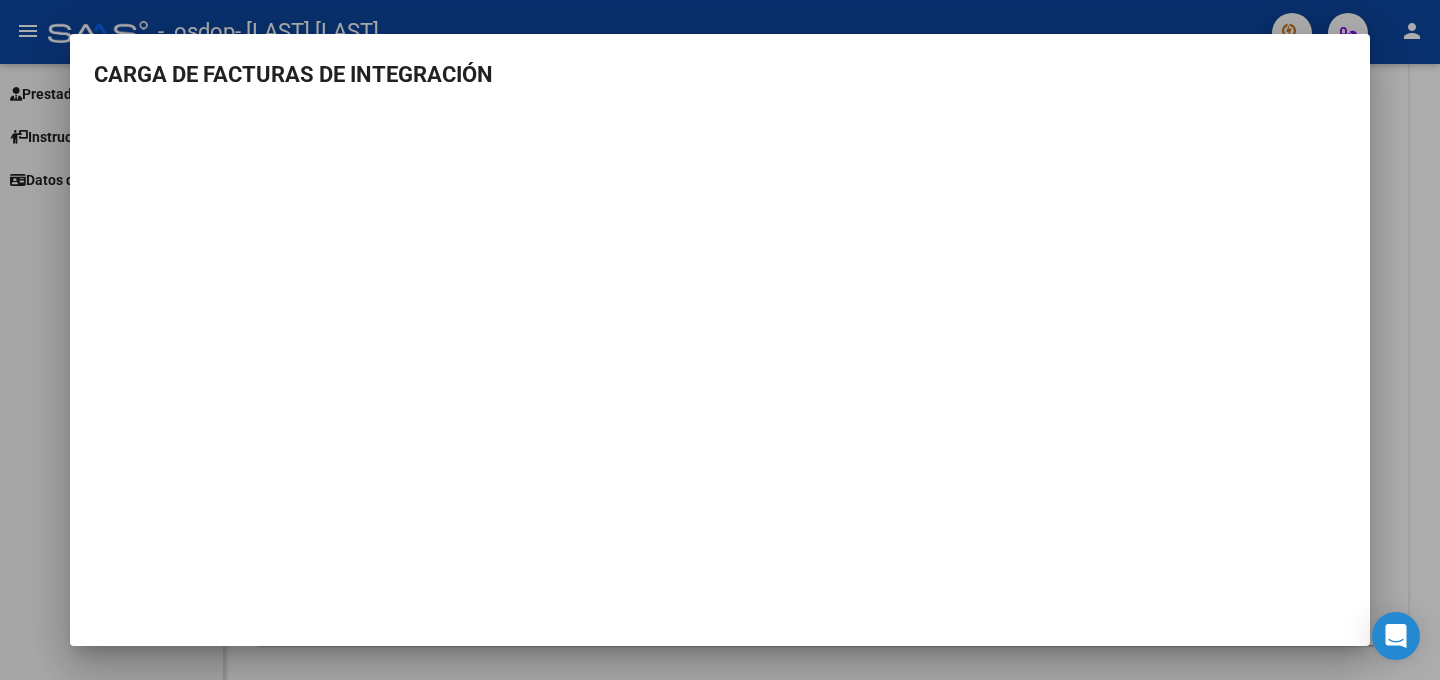 click on "CARGA DE FACTURAS DE INTEGRACIÓN" at bounding box center (720, 340) 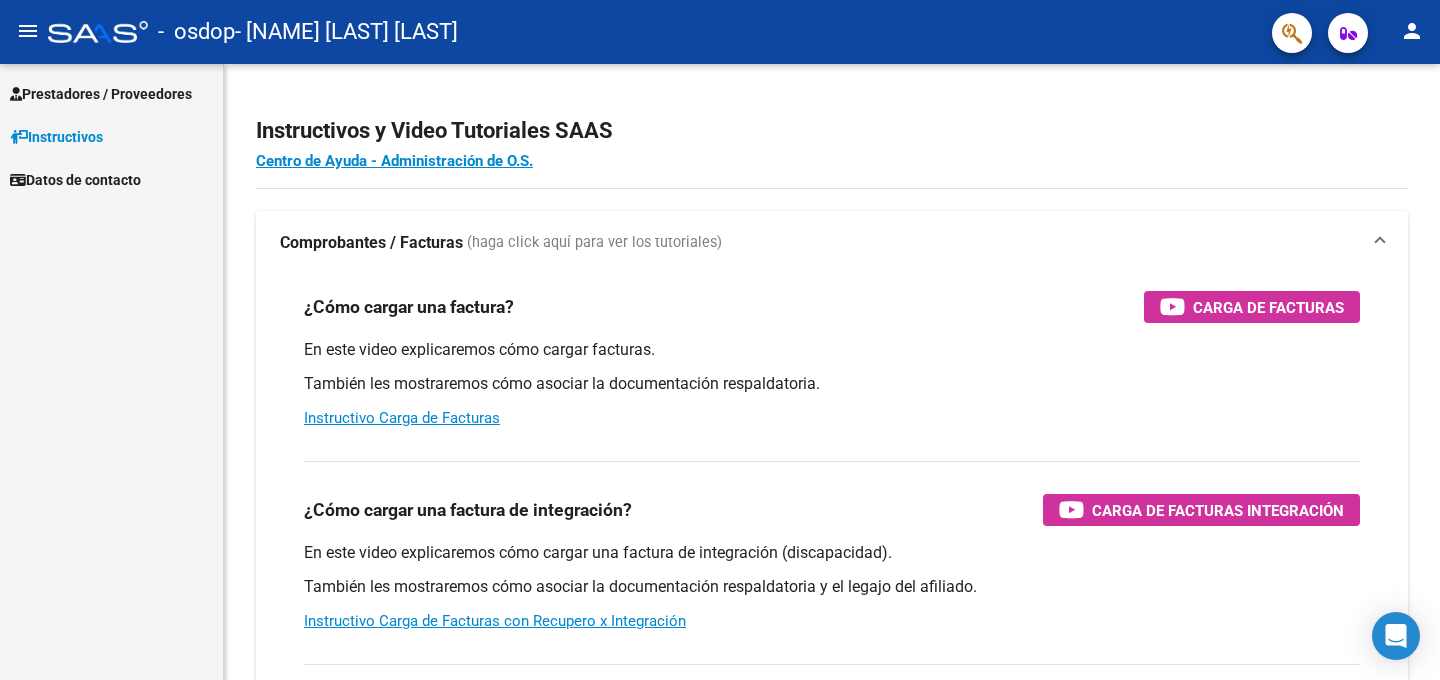 scroll, scrollTop: 0, scrollLeft: 0, axis: both 